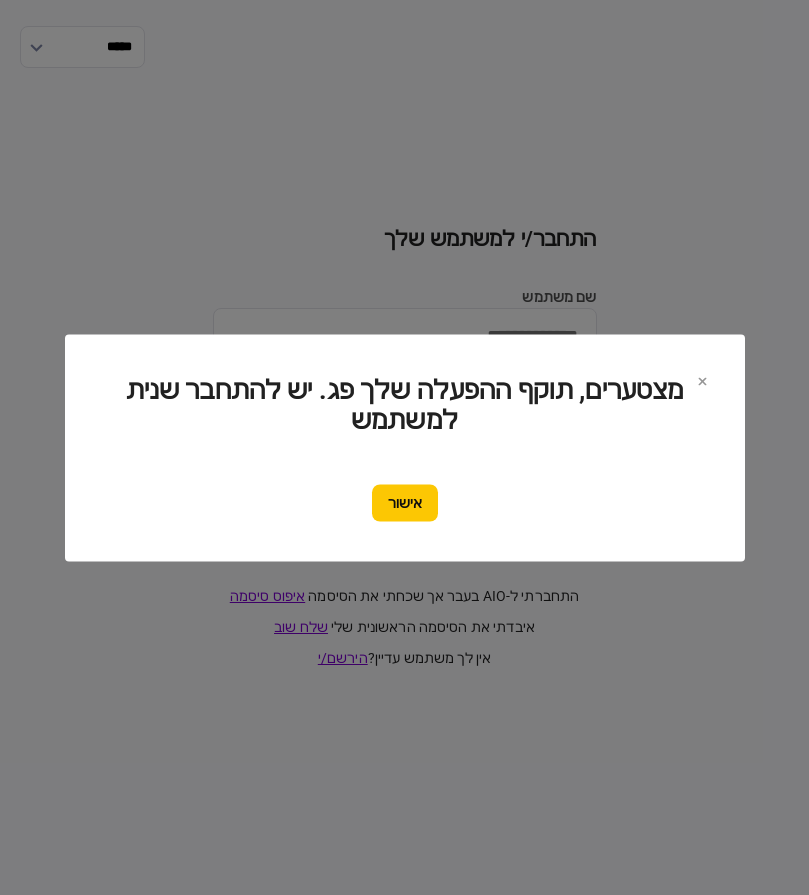 type on "*********" 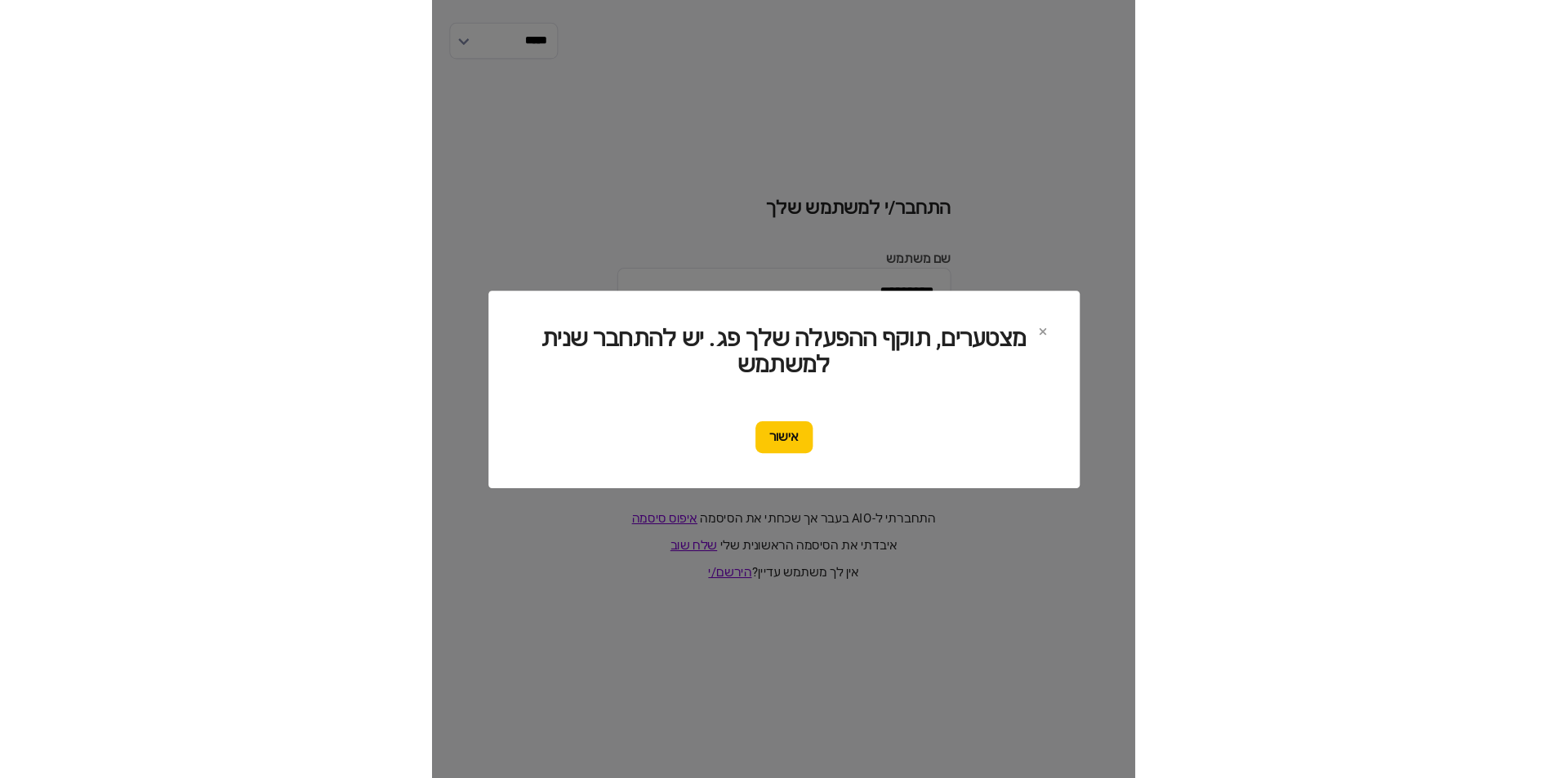 scroll, scrollTop: 0, scrollLeft: 0, axis: both 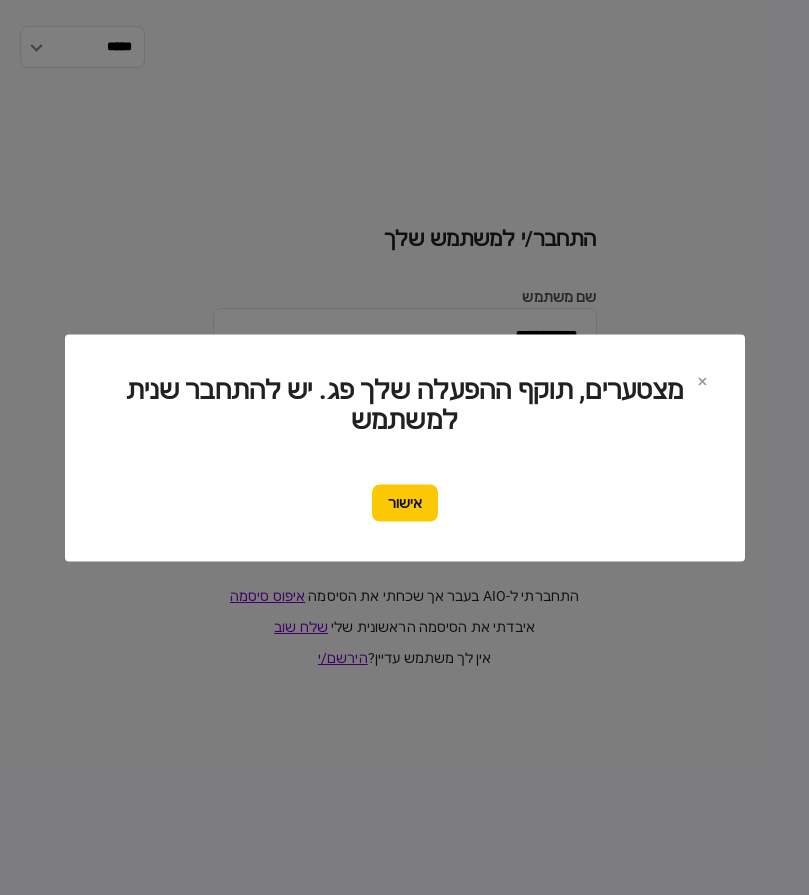 click on "אישור" at bounding box center (405, 502) 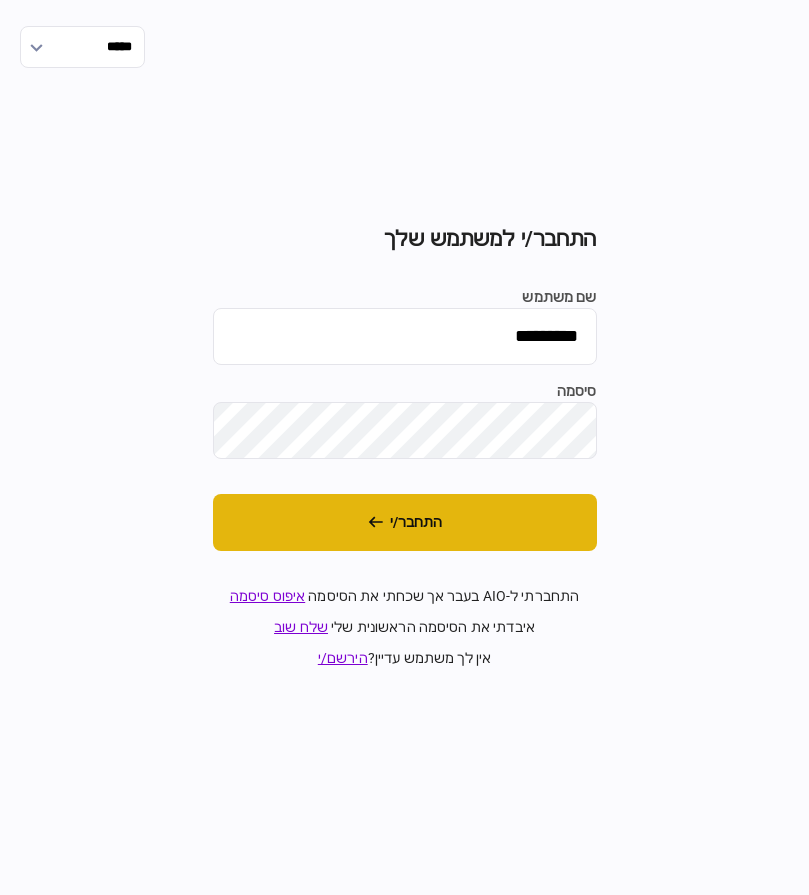 drag, startPoint x: 423, startPoint y: 527, endPoint x: 442, endPoint y: 532, distance: 19.646883 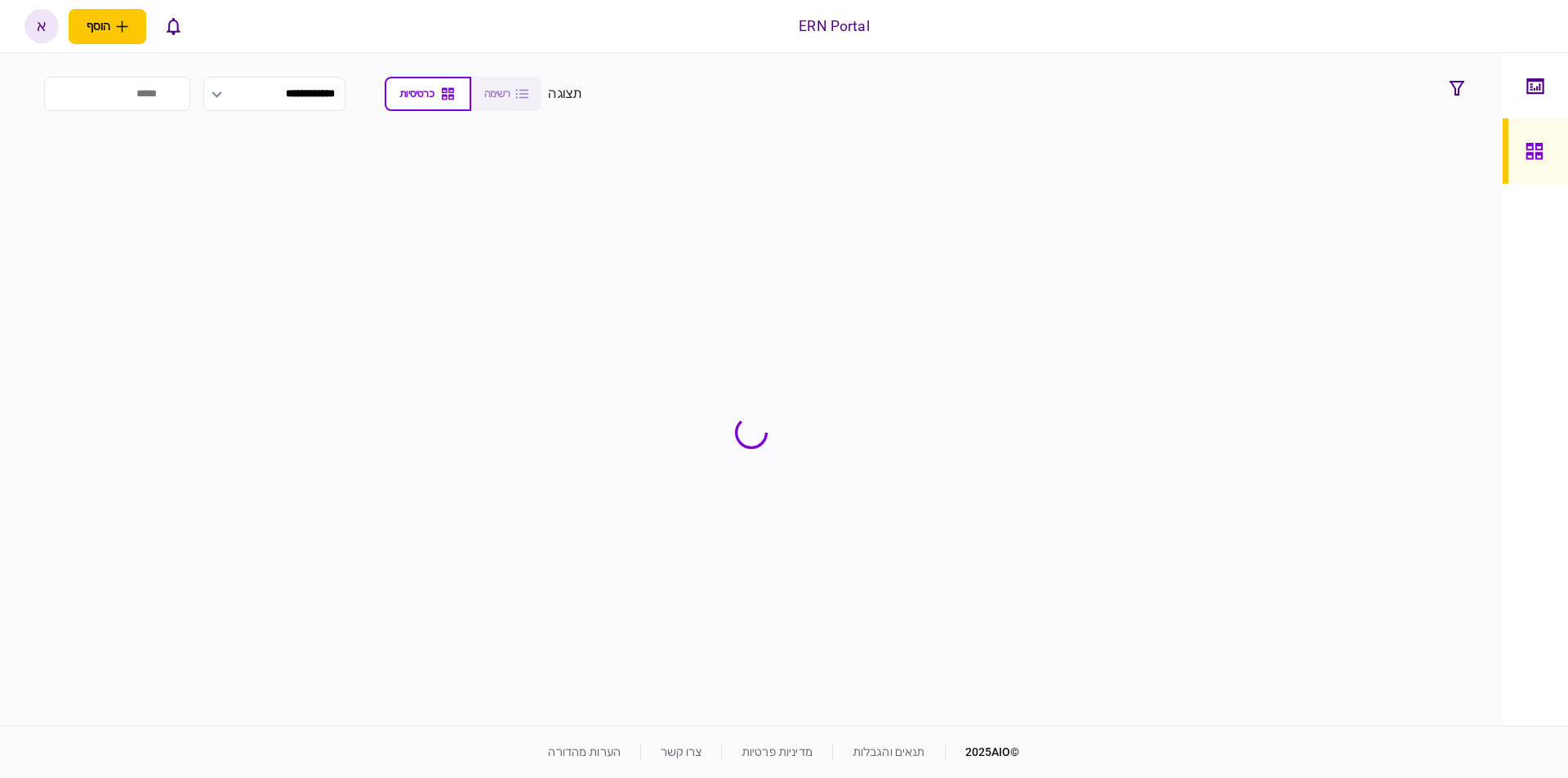 scroll, scrollTop: 0, scrollLeft: 0, axis: both 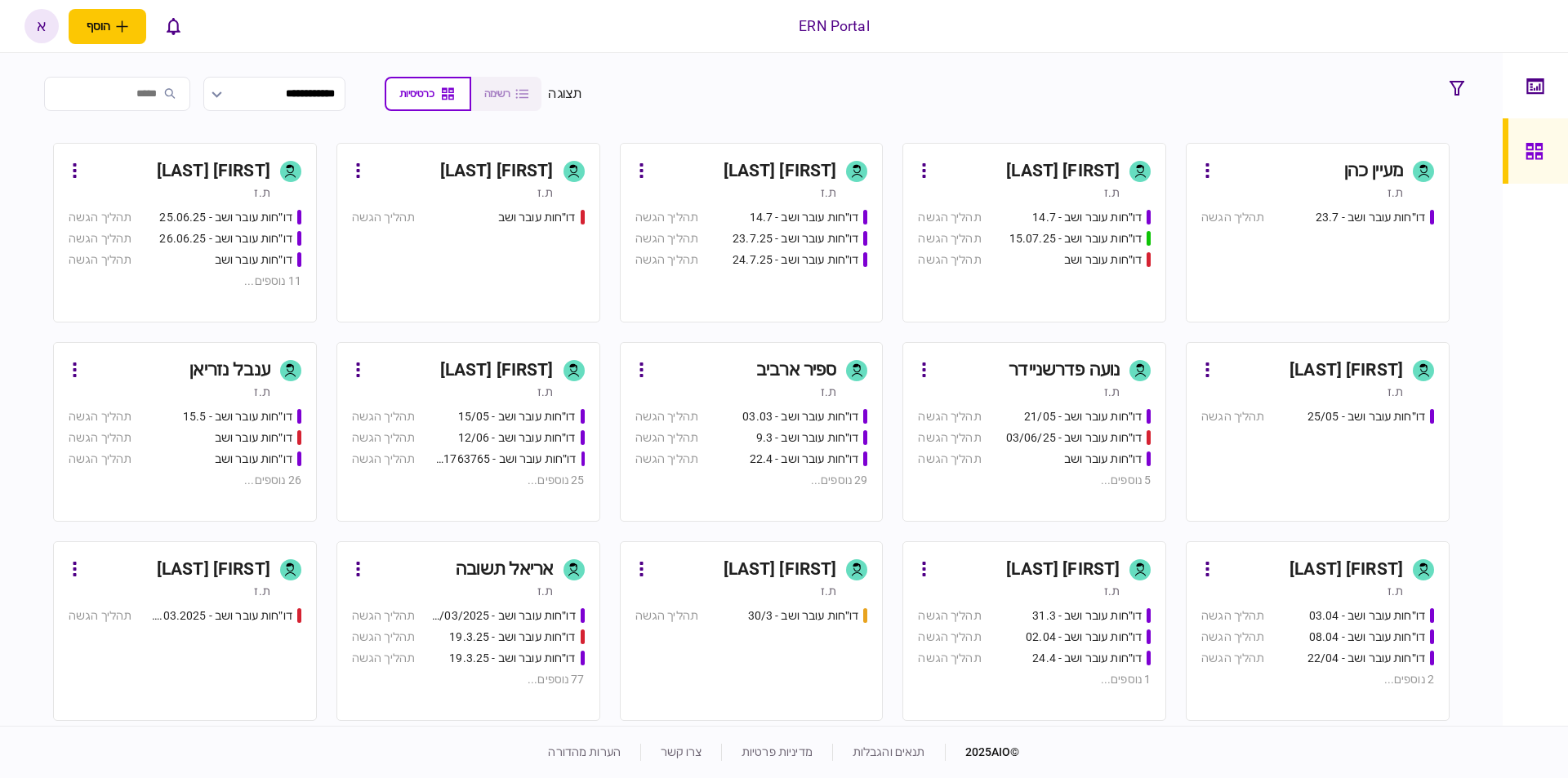 click on "אריאל תשובה" at bounding box center (504, 570) 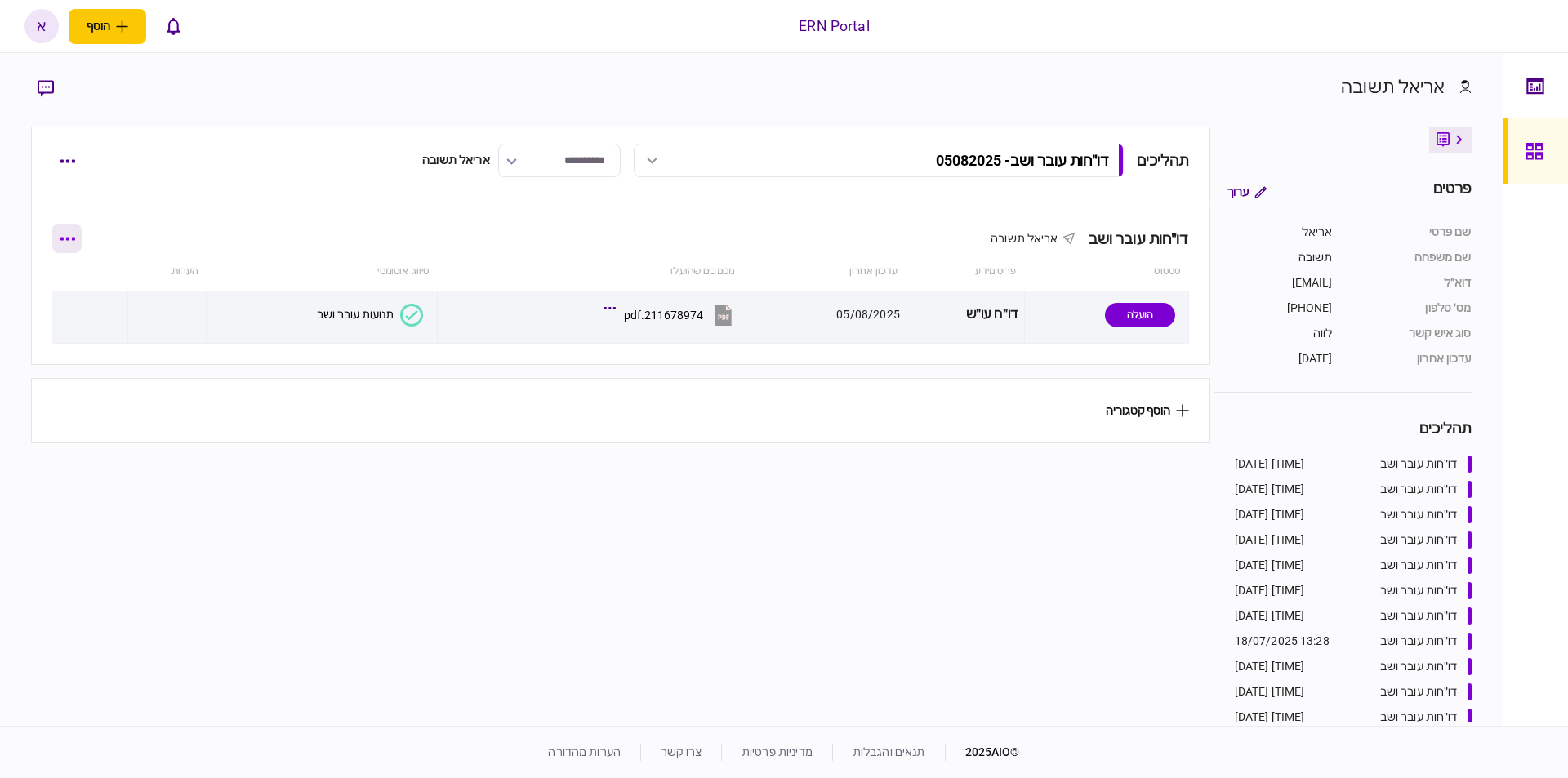 click at bounding box center [67, 238] 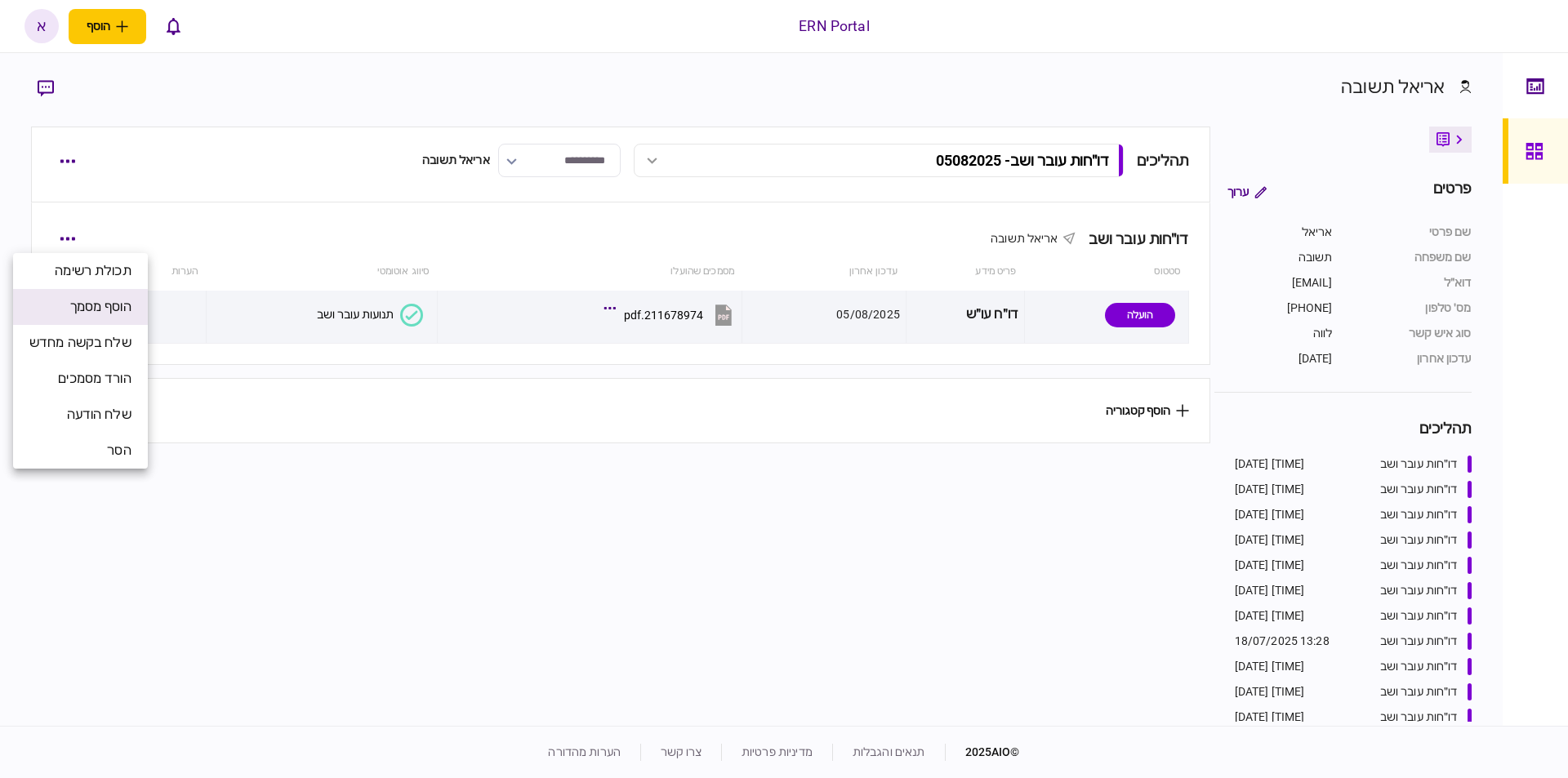 click on "הוסף מסמך" at bounding box center [100, 307] 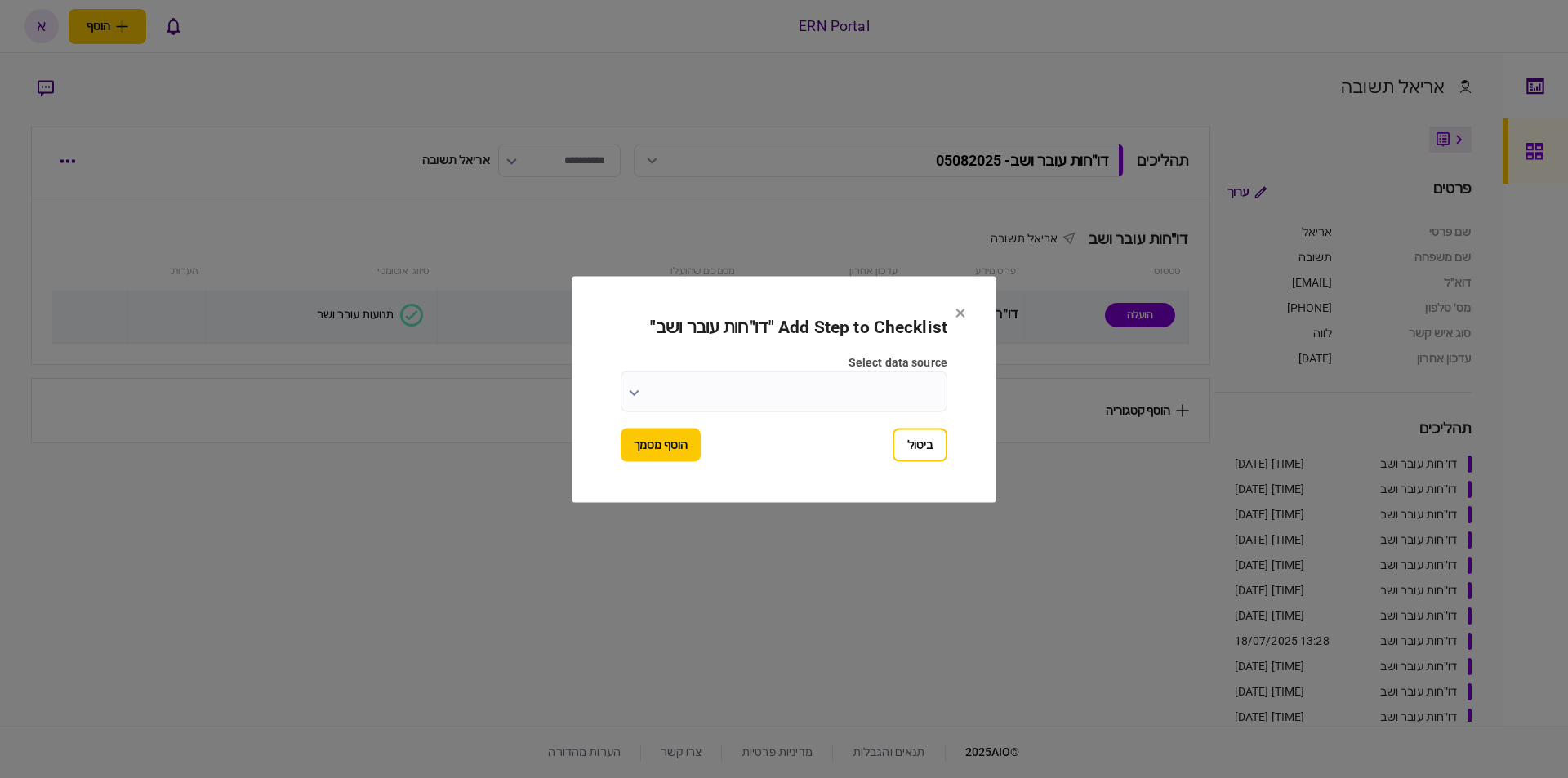 click on "select data source" at bounding box center [784, 391] 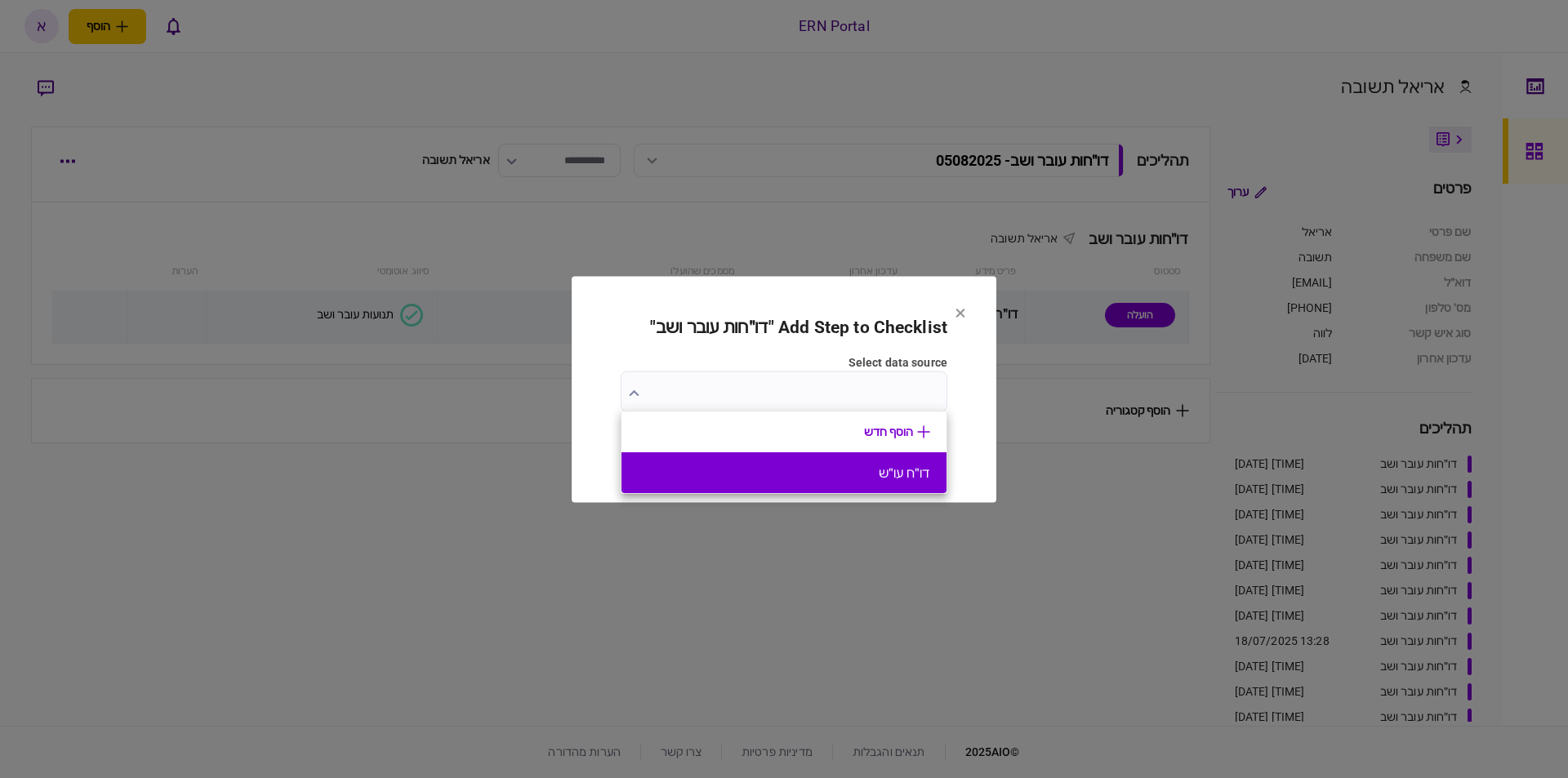 click on "דו״ח עו״ש" at bounding box center (784, 473) 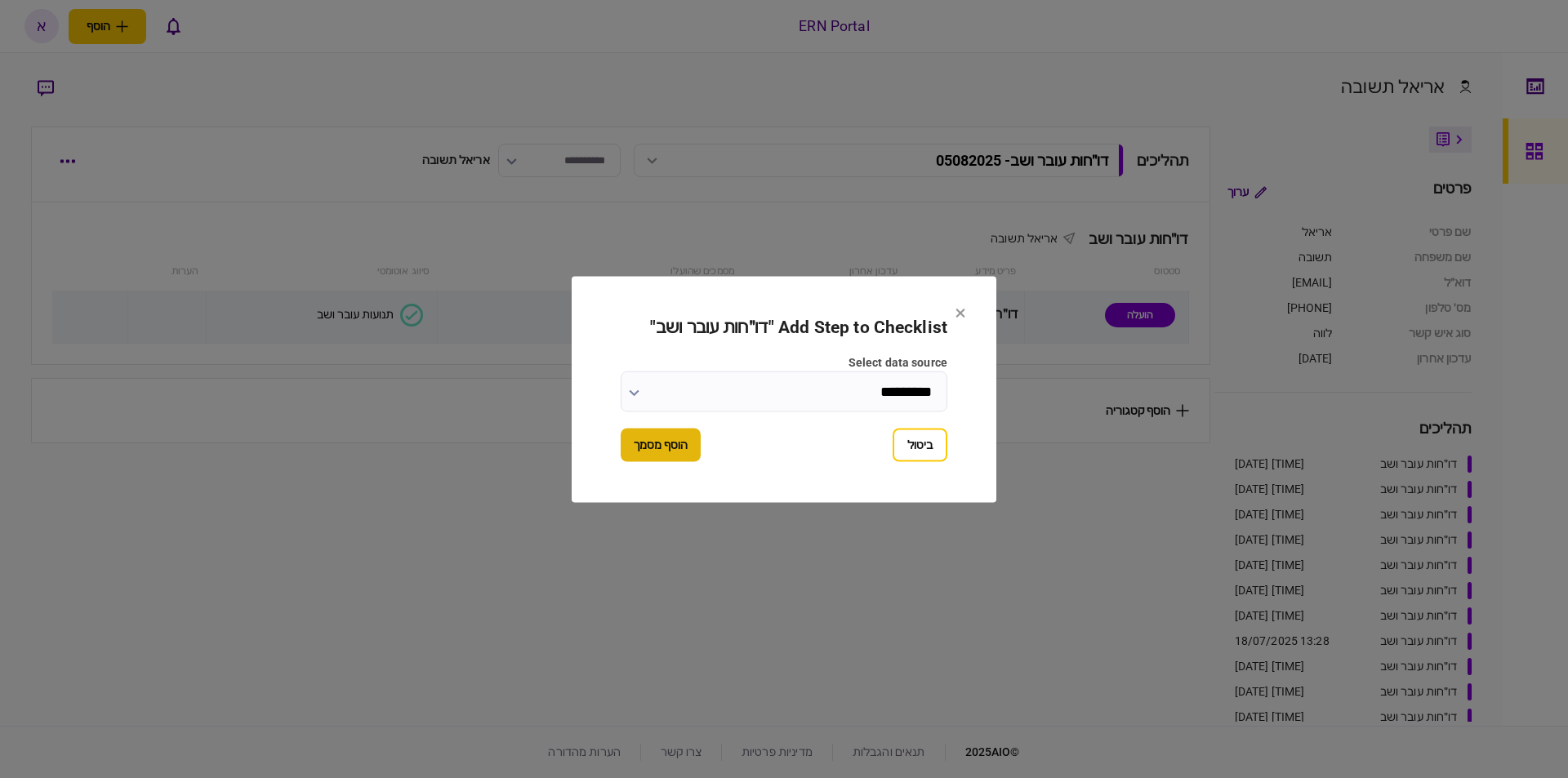 click on "הוסף מסמך" at bounding box center [661, 444] 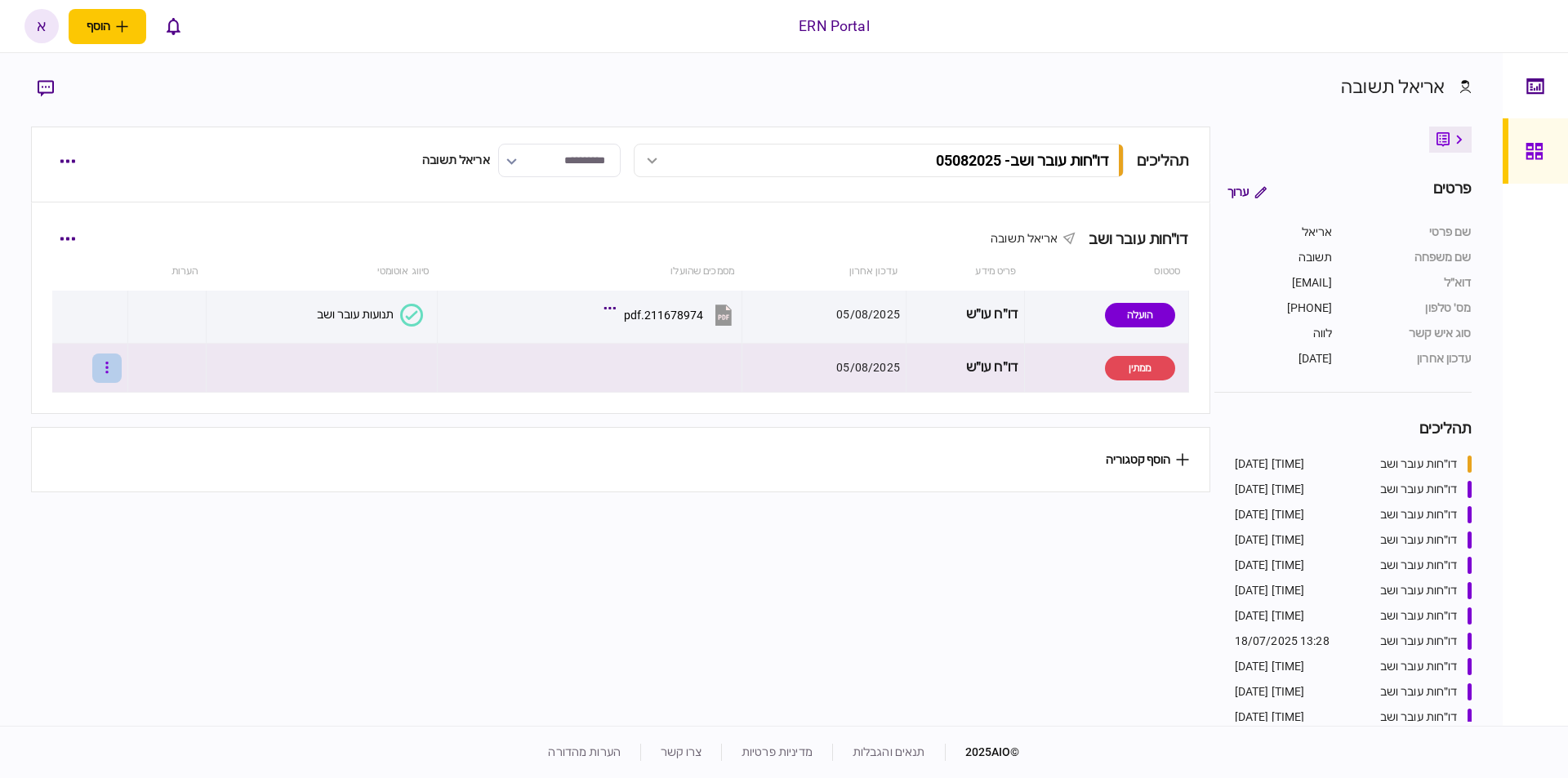 click at bounding box center (107, 368) 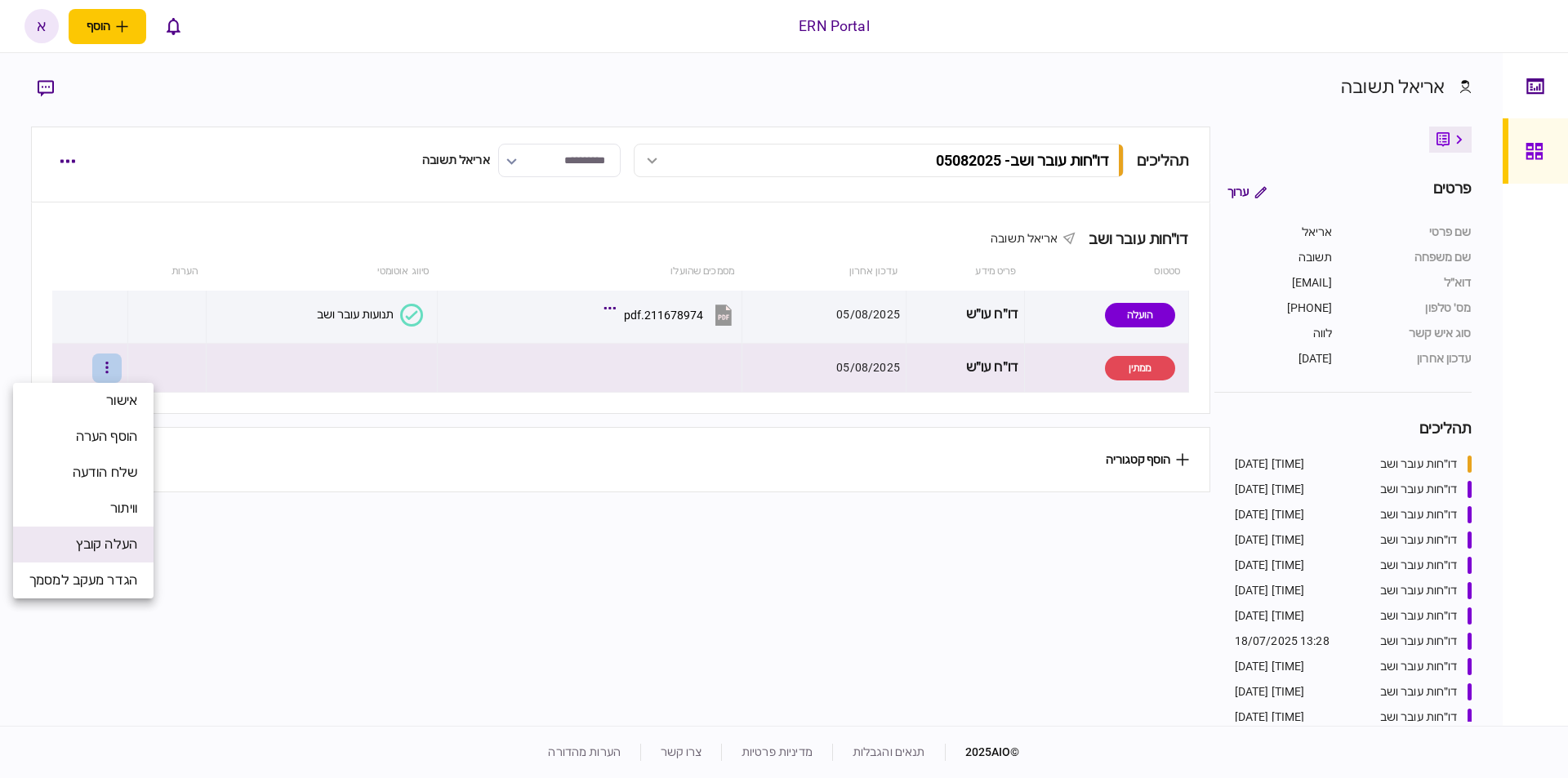 click on "העלה קובץ" at bounding box center [106, 545] 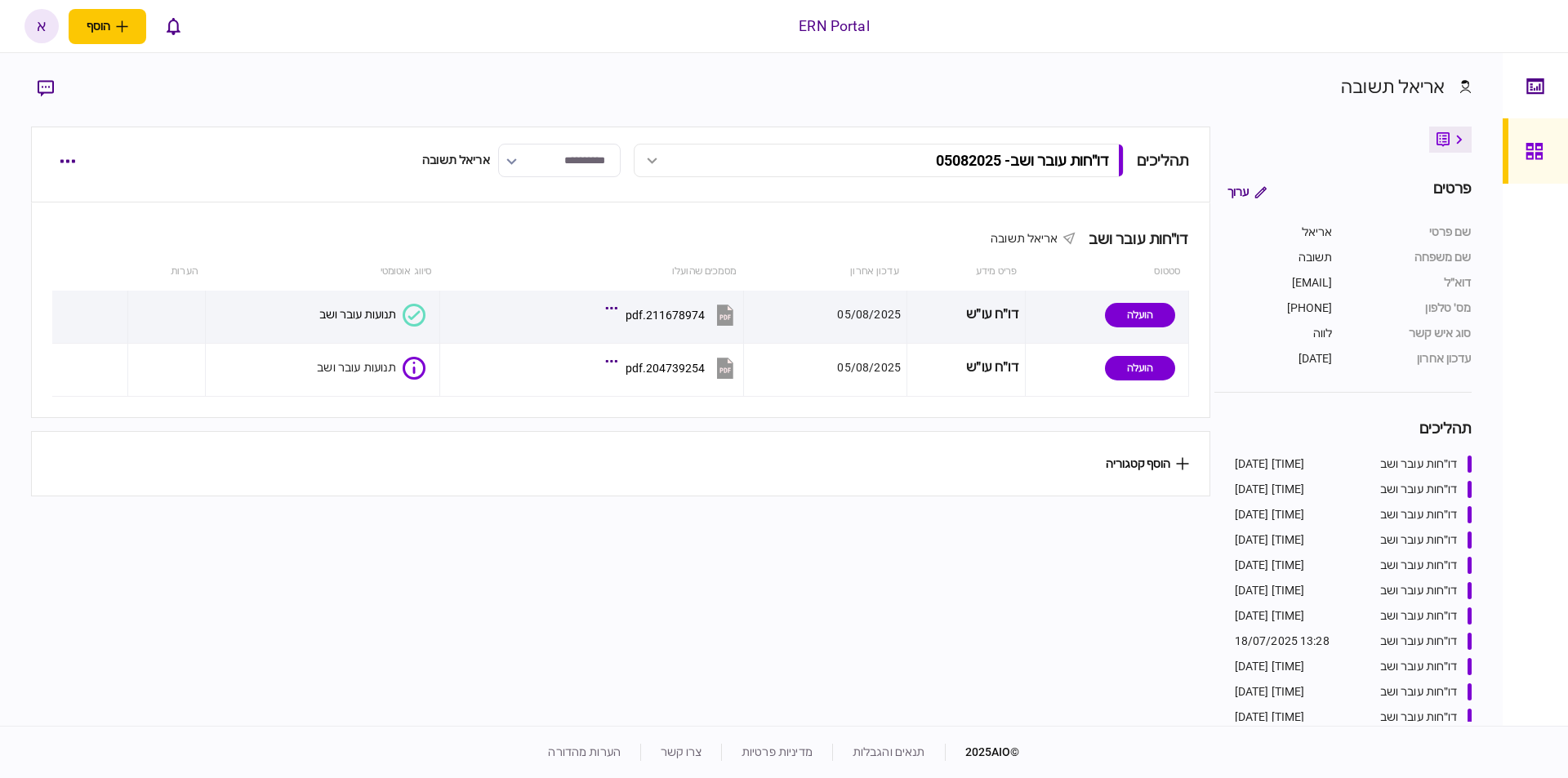 drag, startPoint x: 555, startPoint y: 598, endPoint x: 543, endPoint y: 560, distance: 39.84972 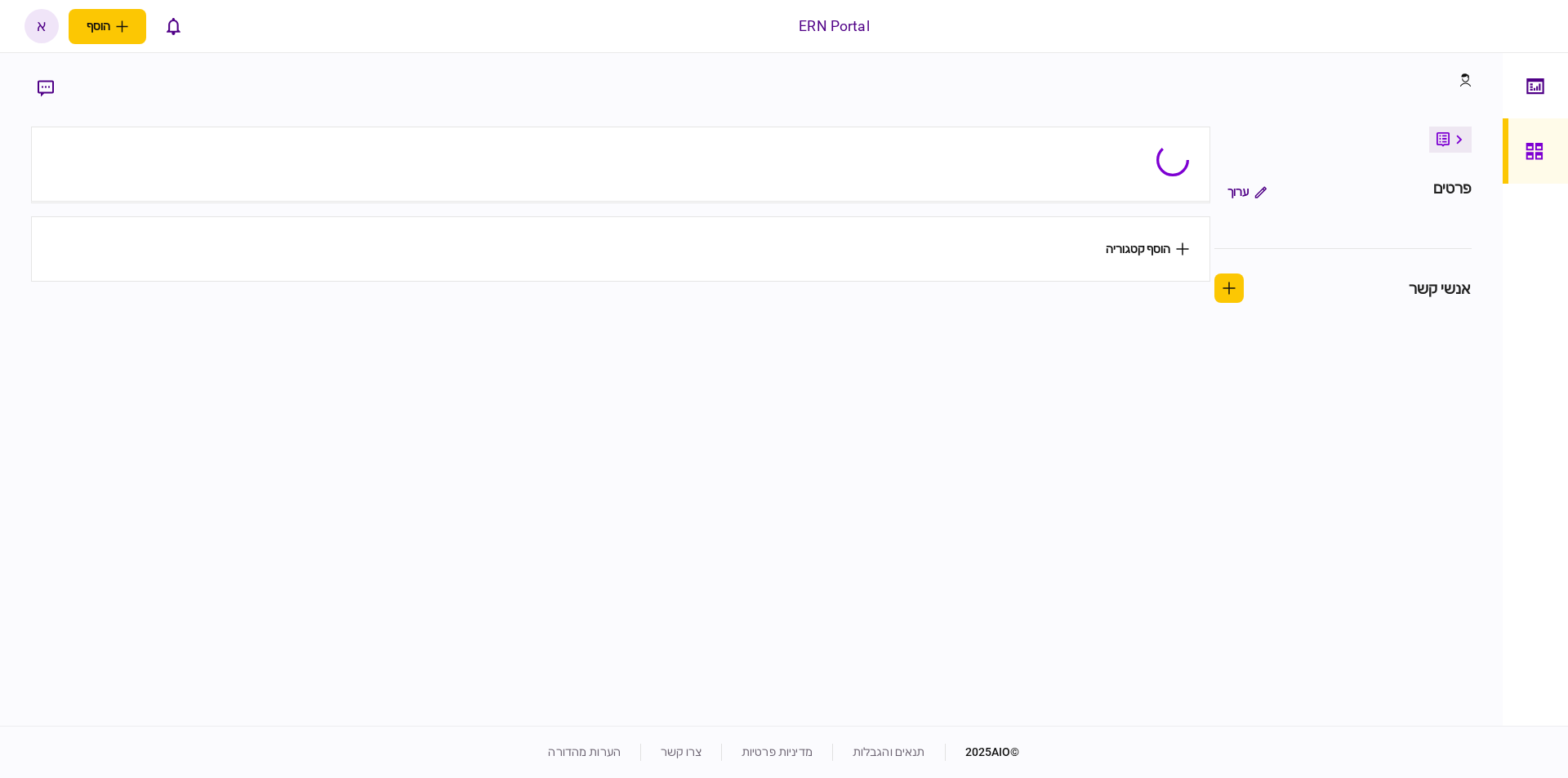 scroll, scrollTop: 0, scrollLeft: 0, axis: both 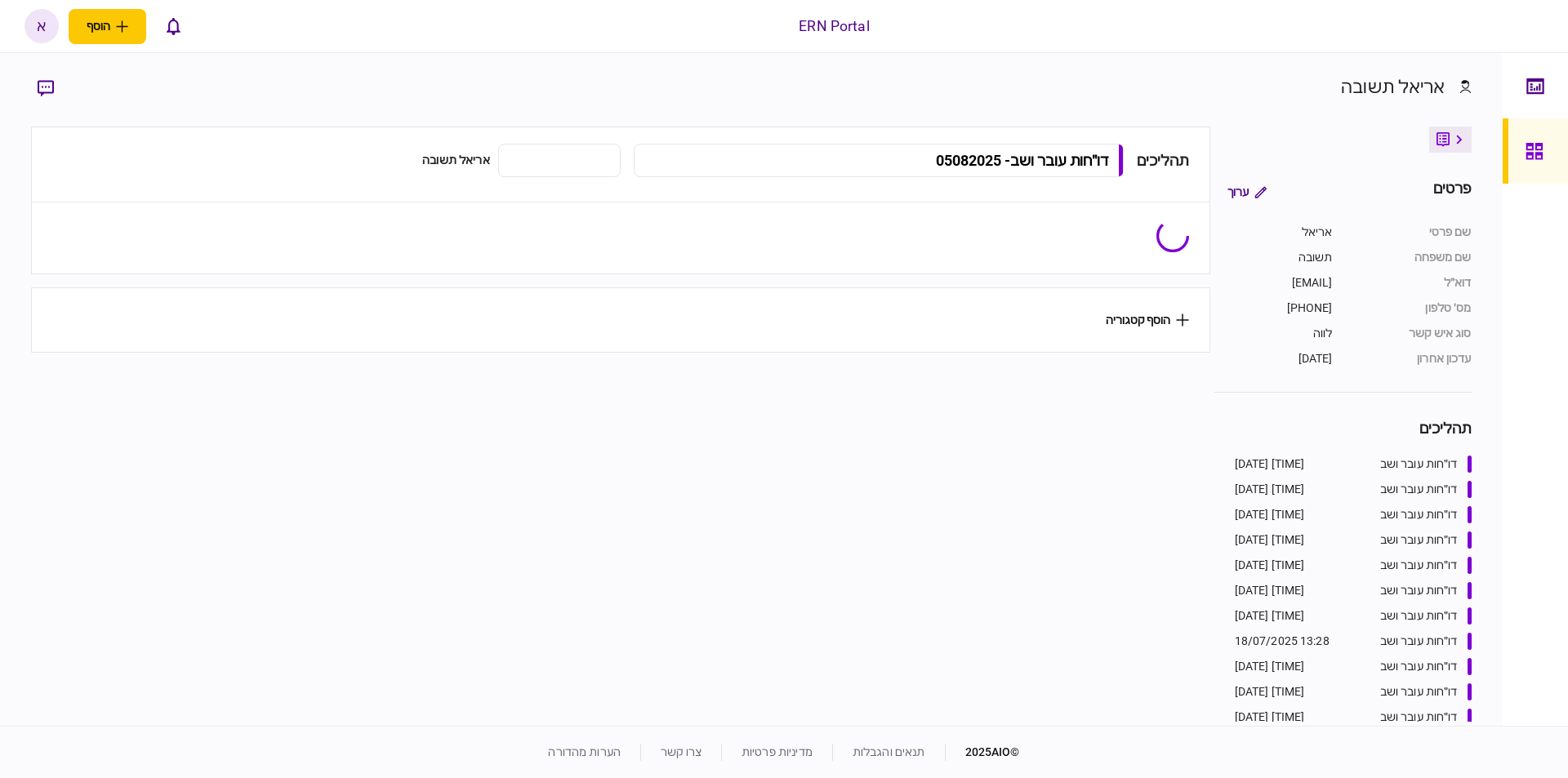 type on "**********" 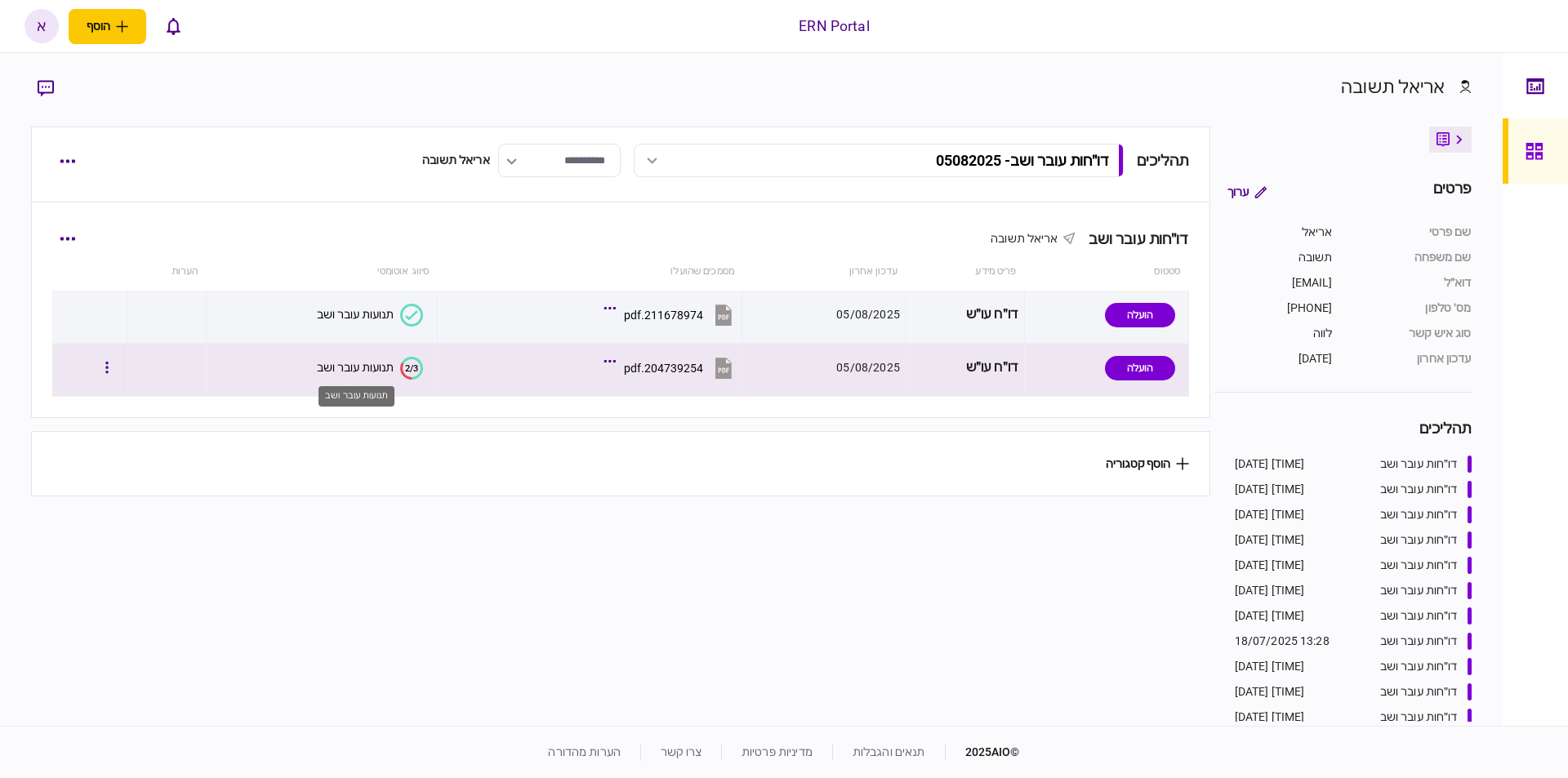 click on "תנועות עובר ושב" at bounding box center [355, 367] 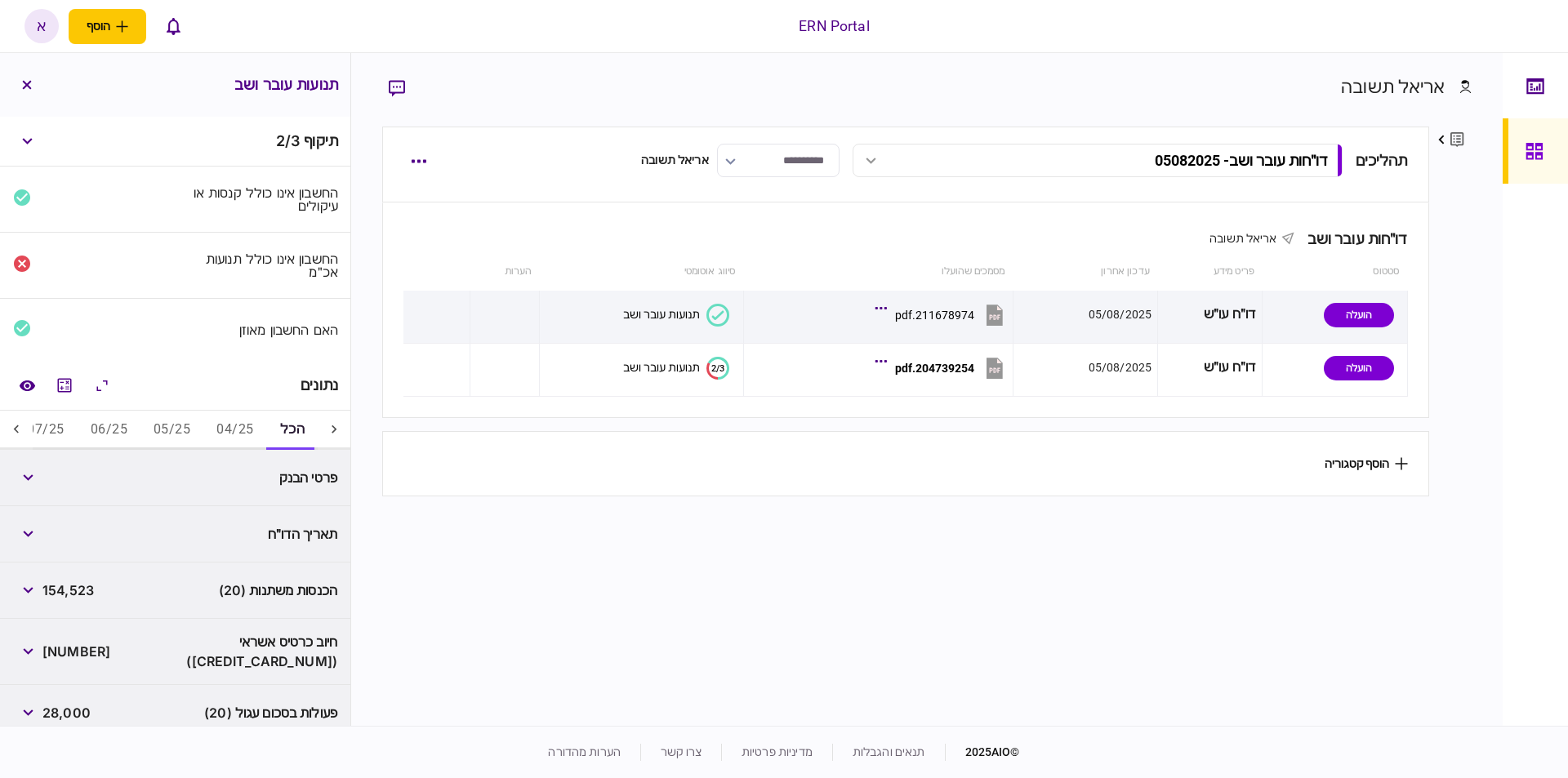 click on "04/25" at bounding box center [234, 430] 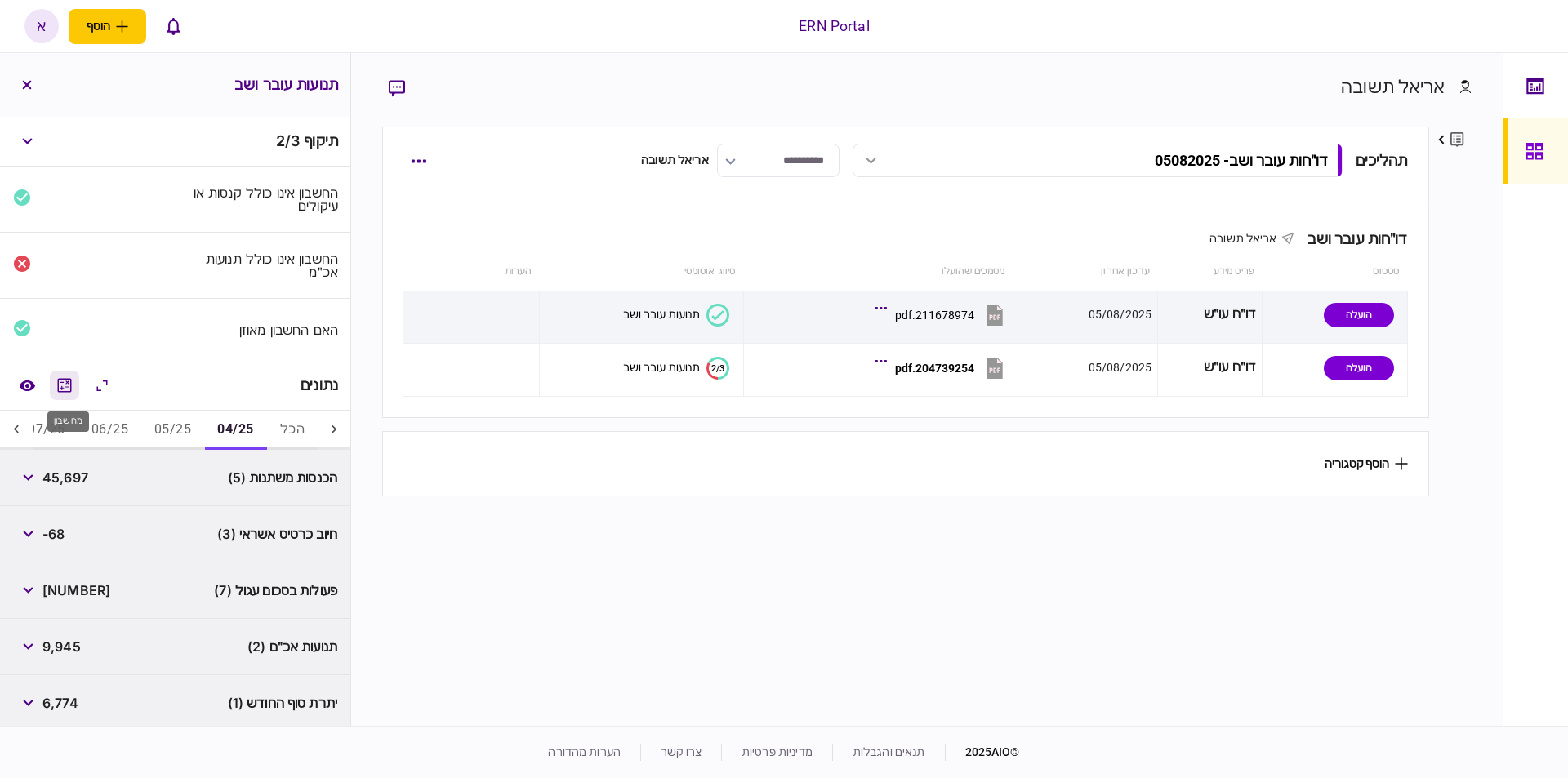 click 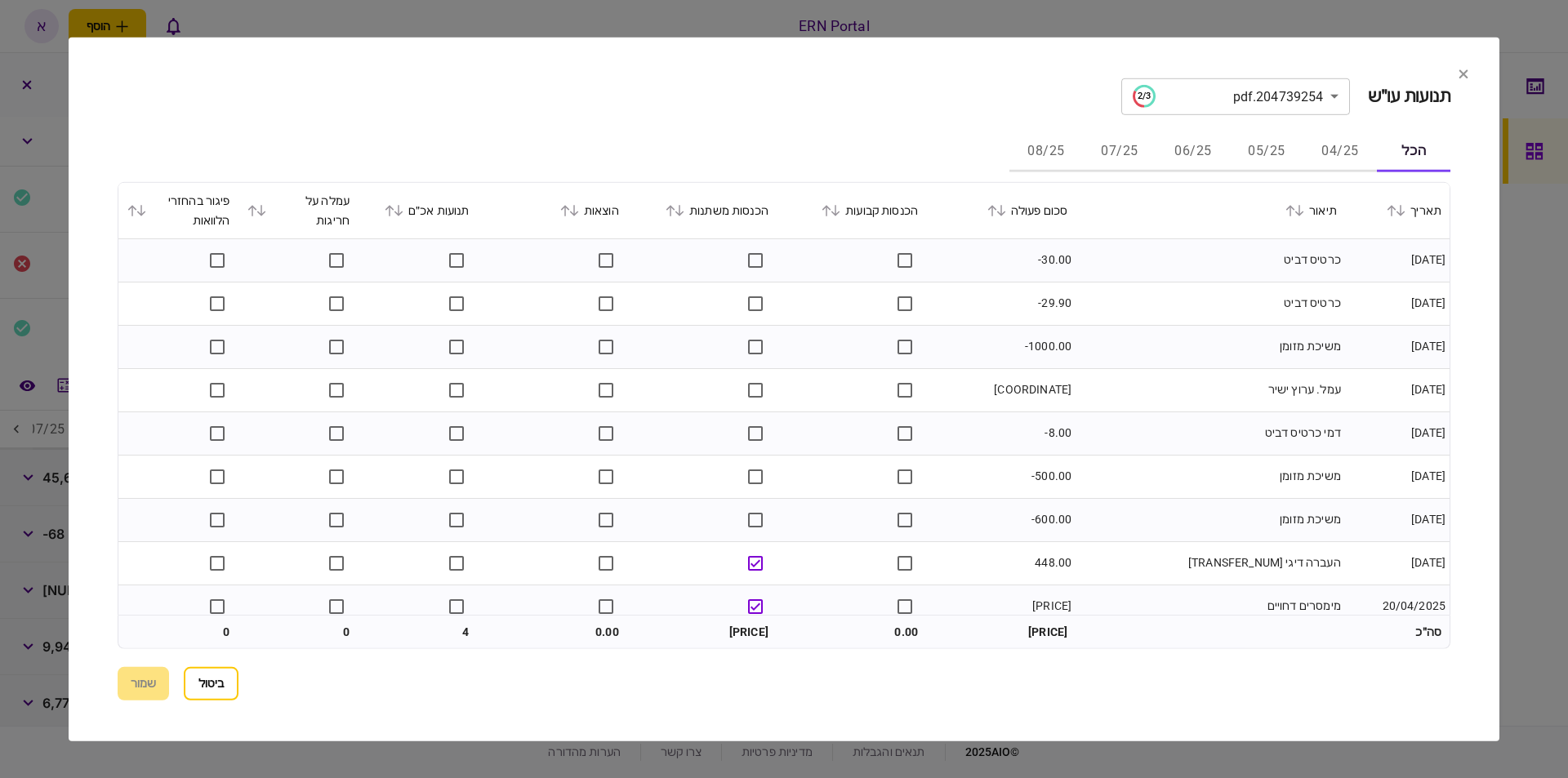 click on "04/25" at bounding box center [1340, 152] 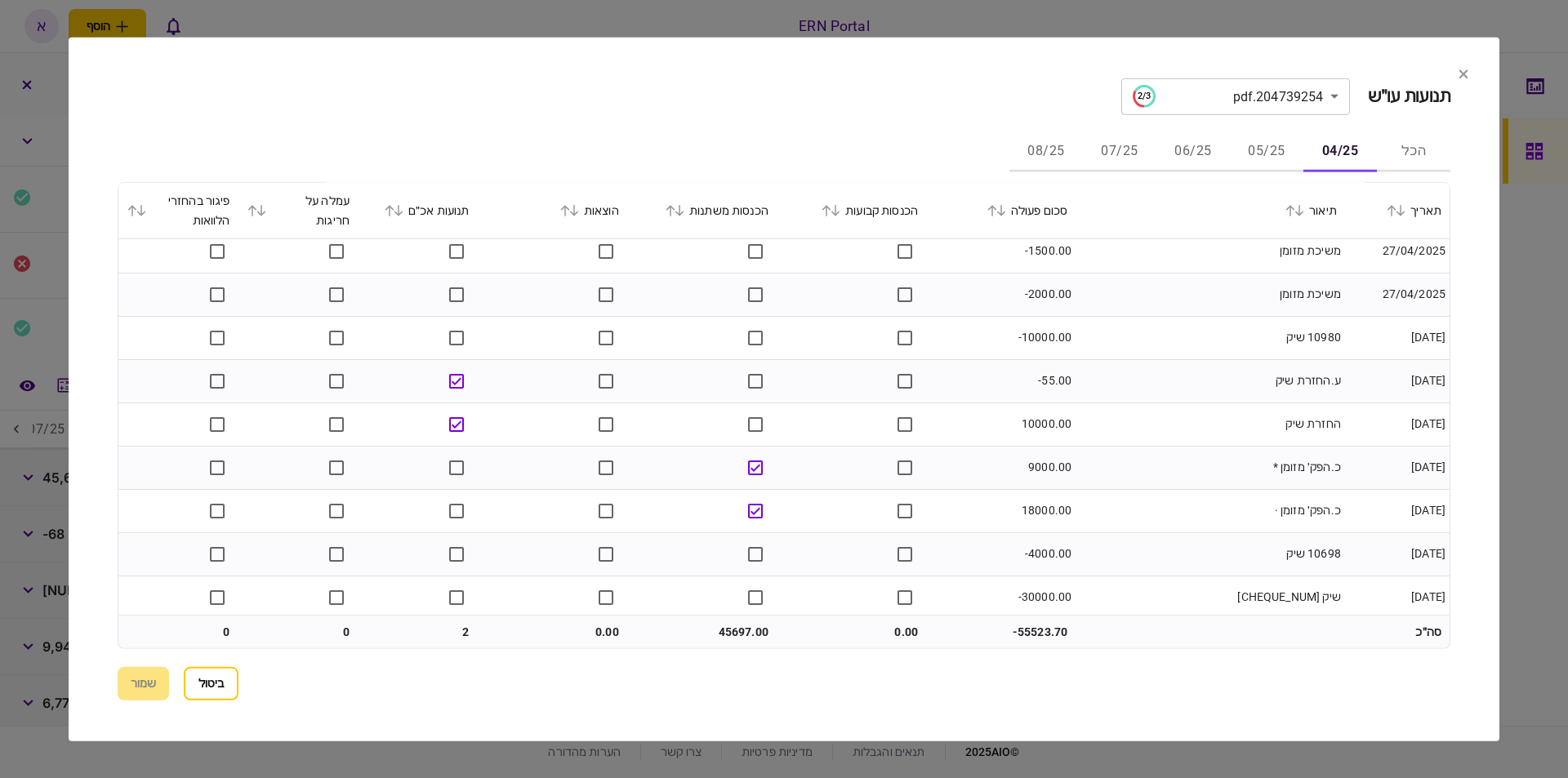 scroll, scrollTop: 577, scrollLeft: 0, axis: vertical 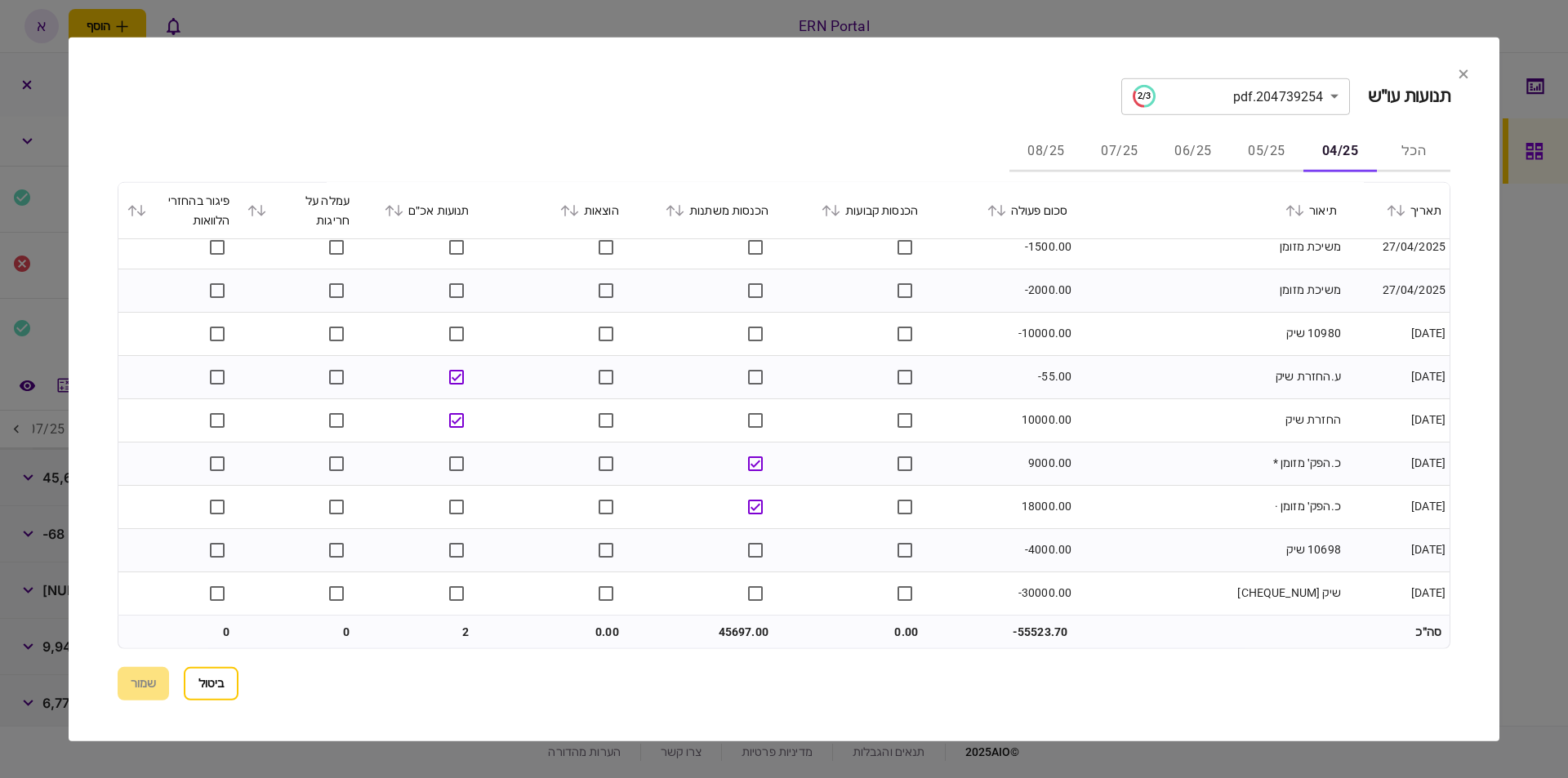 click on "05/25" at bounding box center [1267, 152] 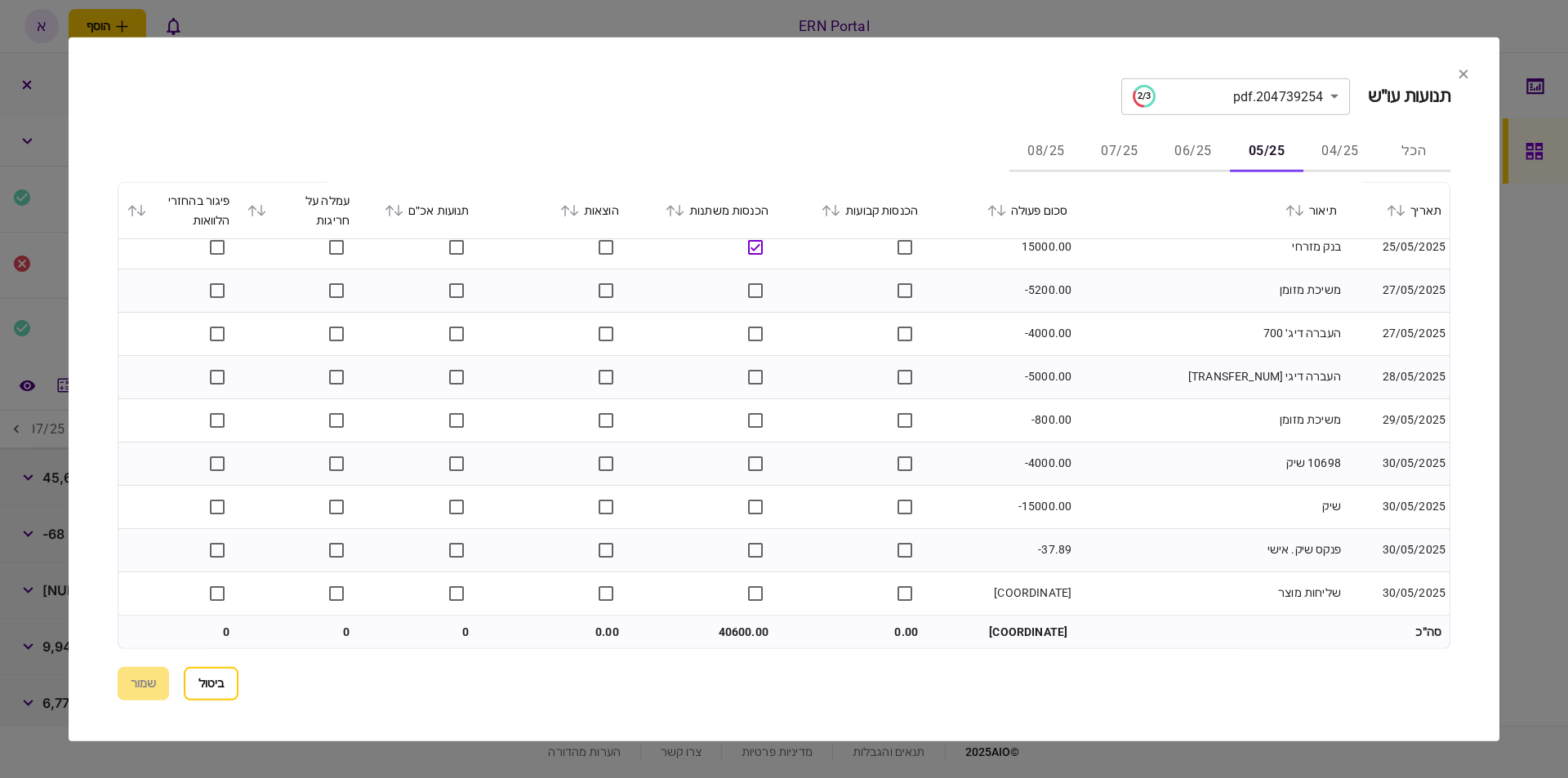 scroll, scrollTop: 491, scrollLeft: 0, axis: vertical 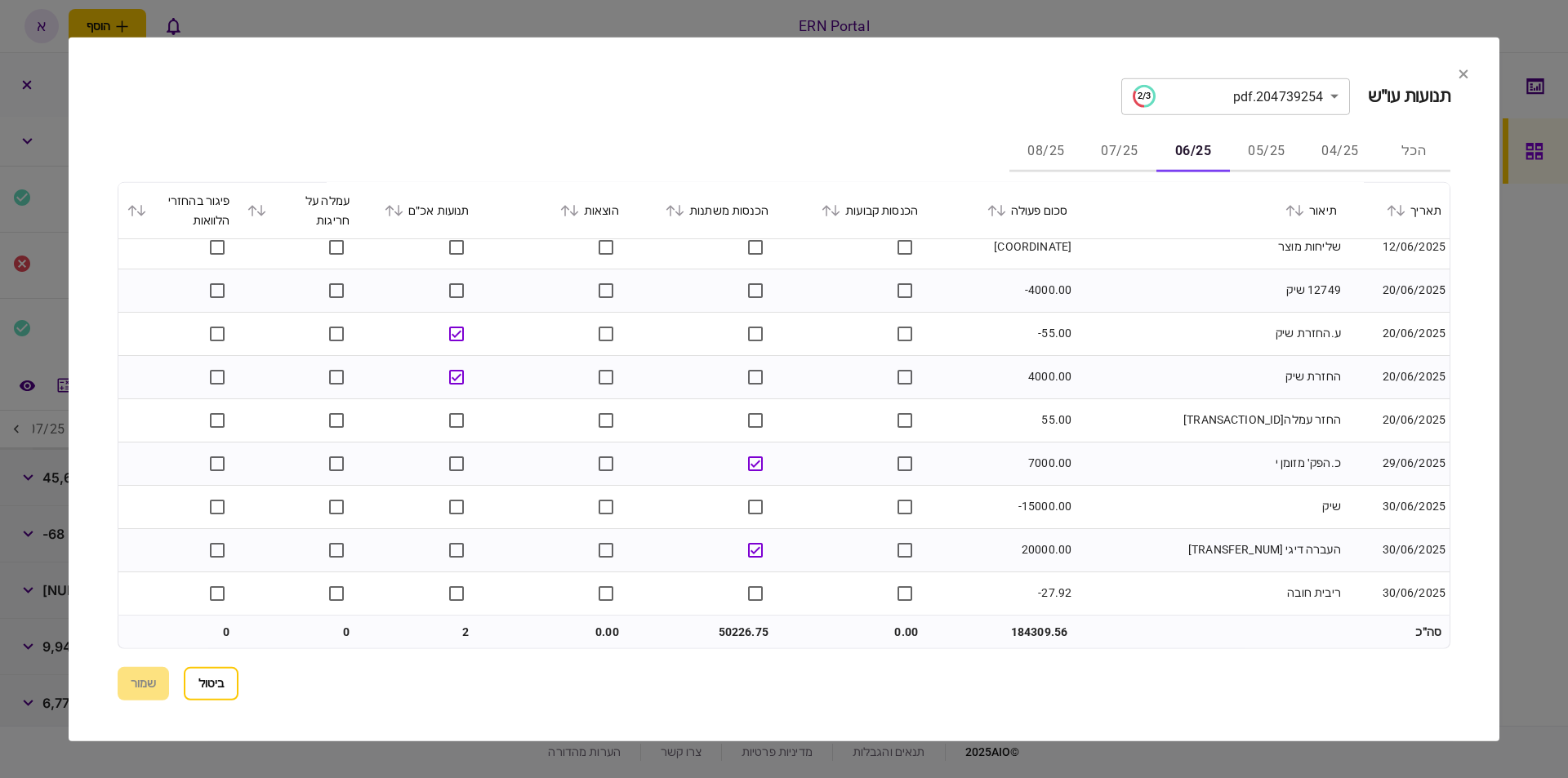 click on "07/25" at bounding box center (1120, 152) 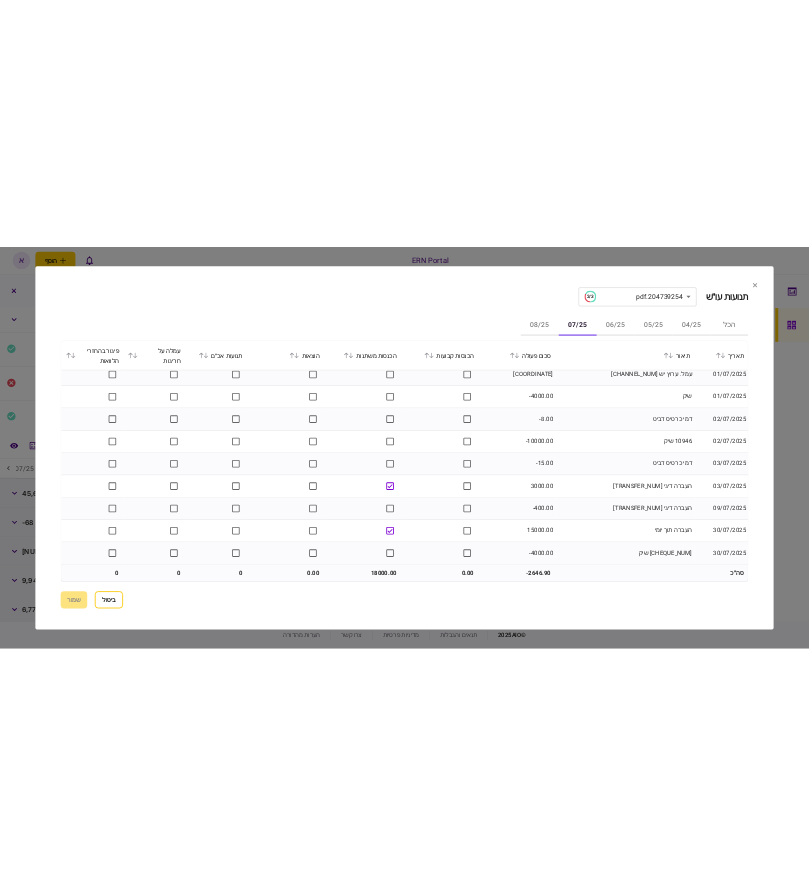 scroll, scrollTop: 0, scrollLeft: 0, axis: both 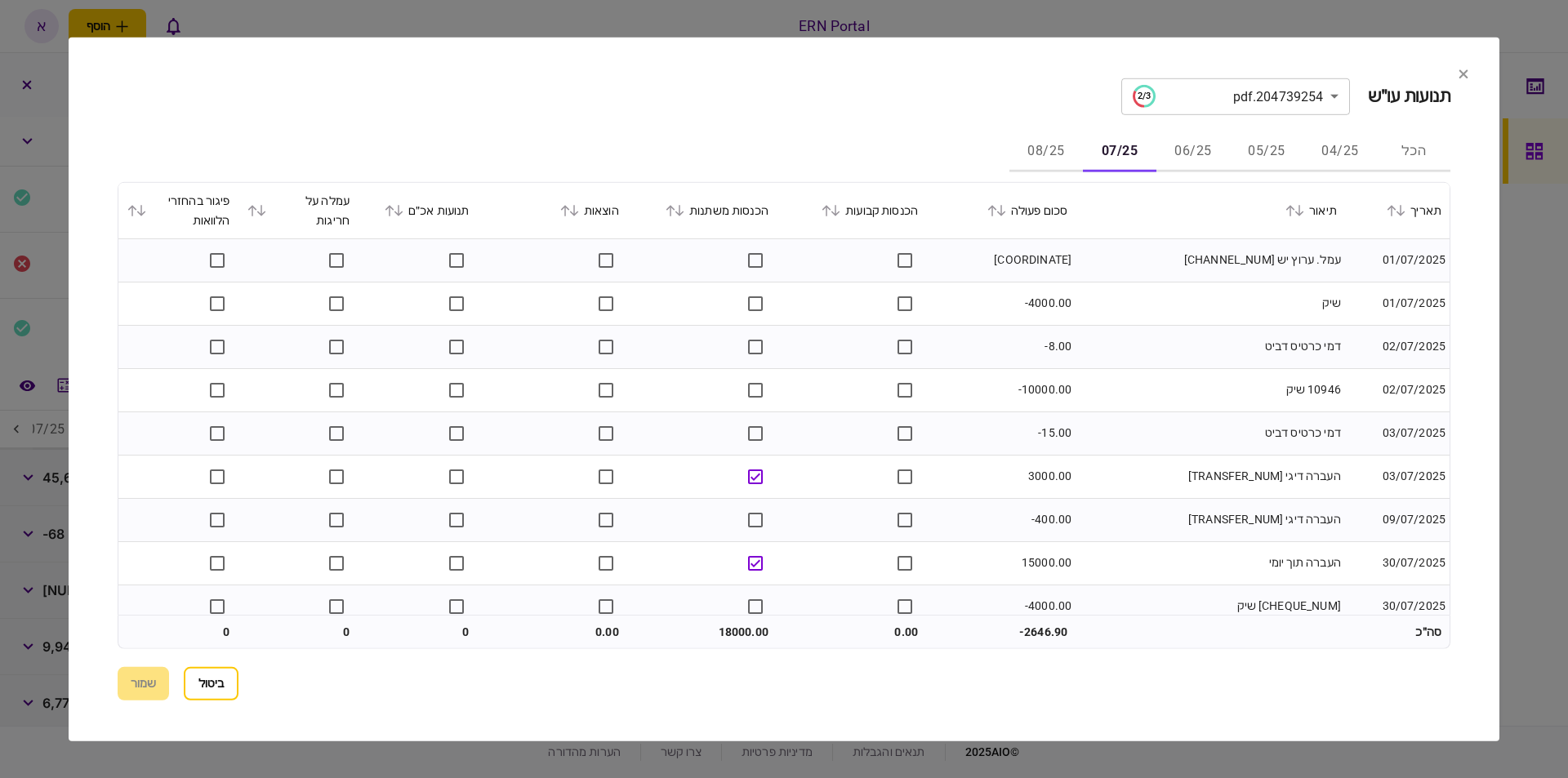 click on "**********" at bounding box center [784, 389] 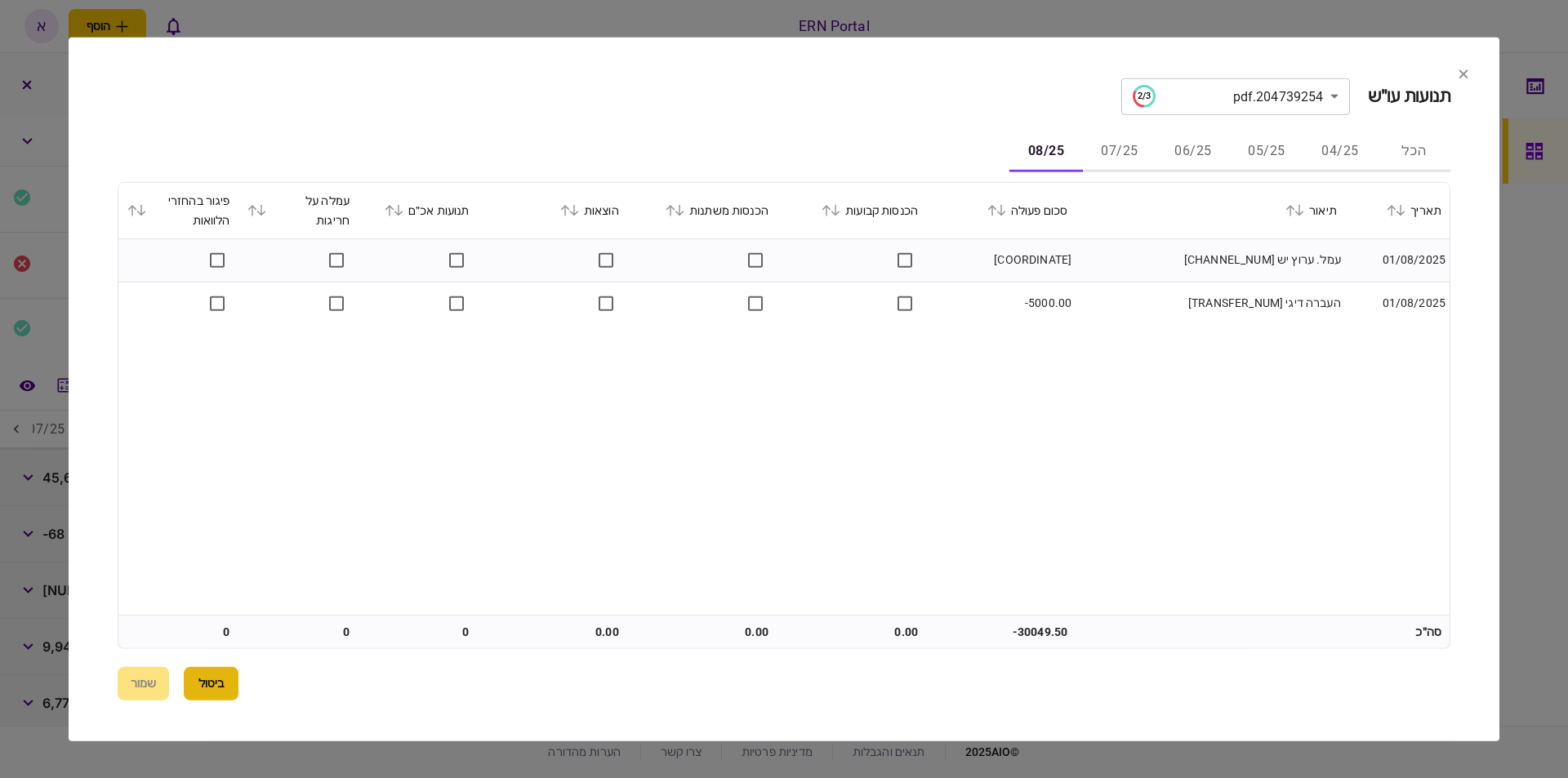 click on "ביטול" at bounding box center [211, 683] 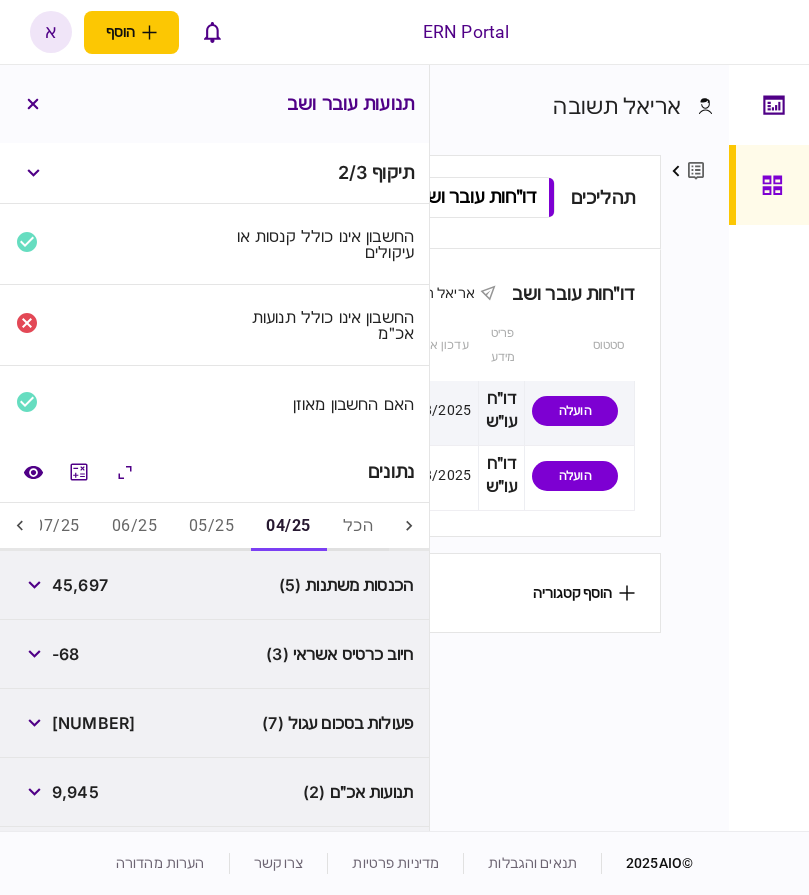 click on "45,697" at bounding box center (80, 585) 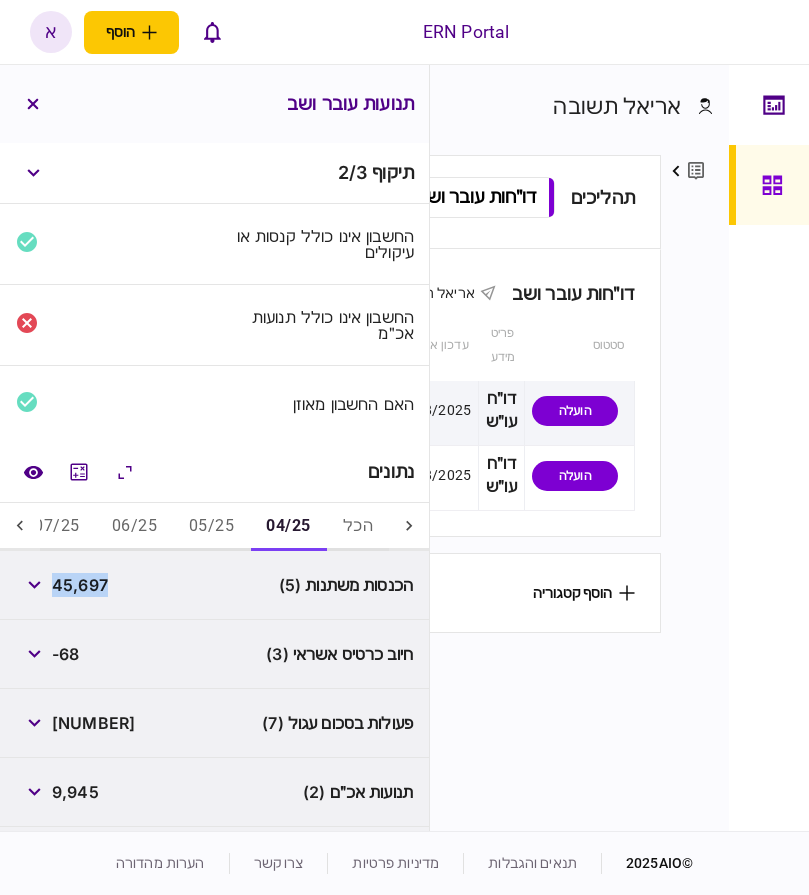 click on "45,697" at bounding box center [80, 585] 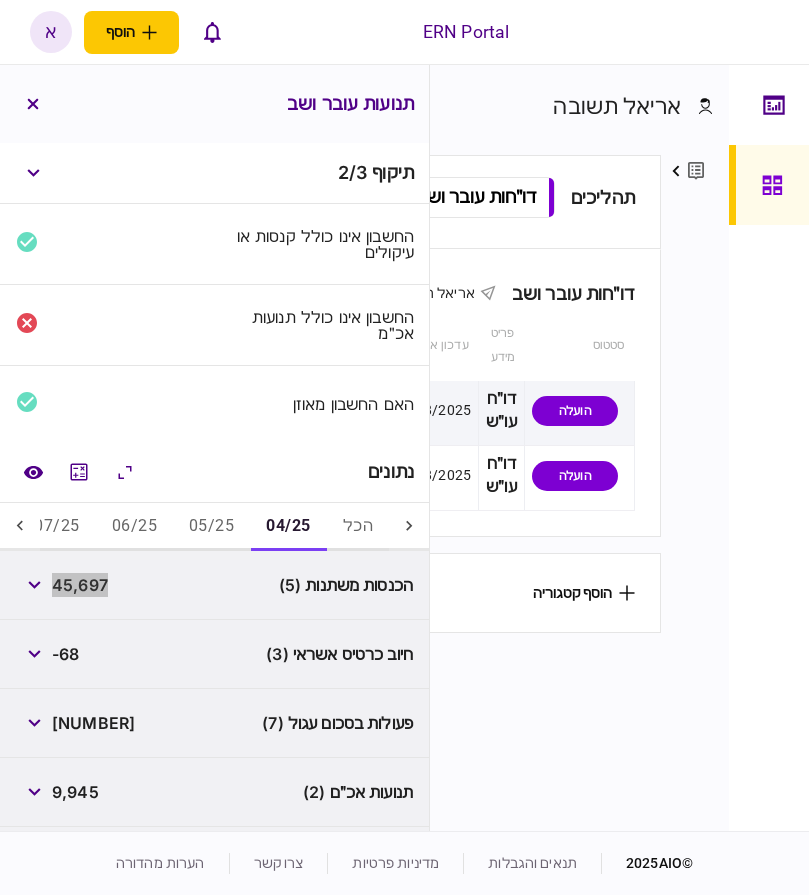 scroll, scrollTop: 134, scrollLeft: 0, axis: vertical 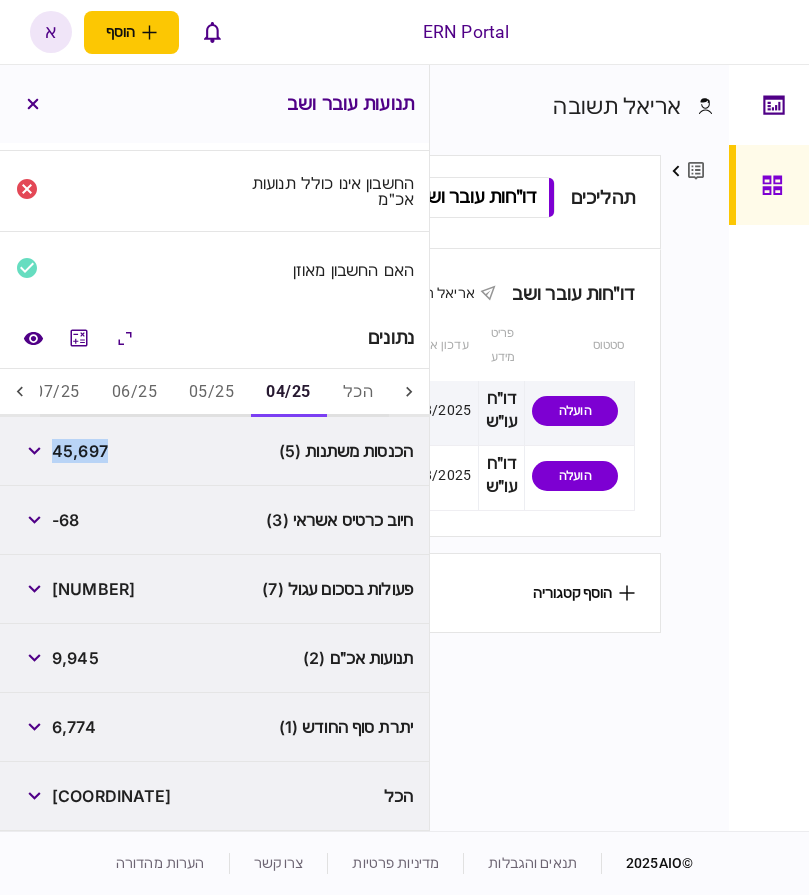 click on "6,774" at bounding box center [74, 727] 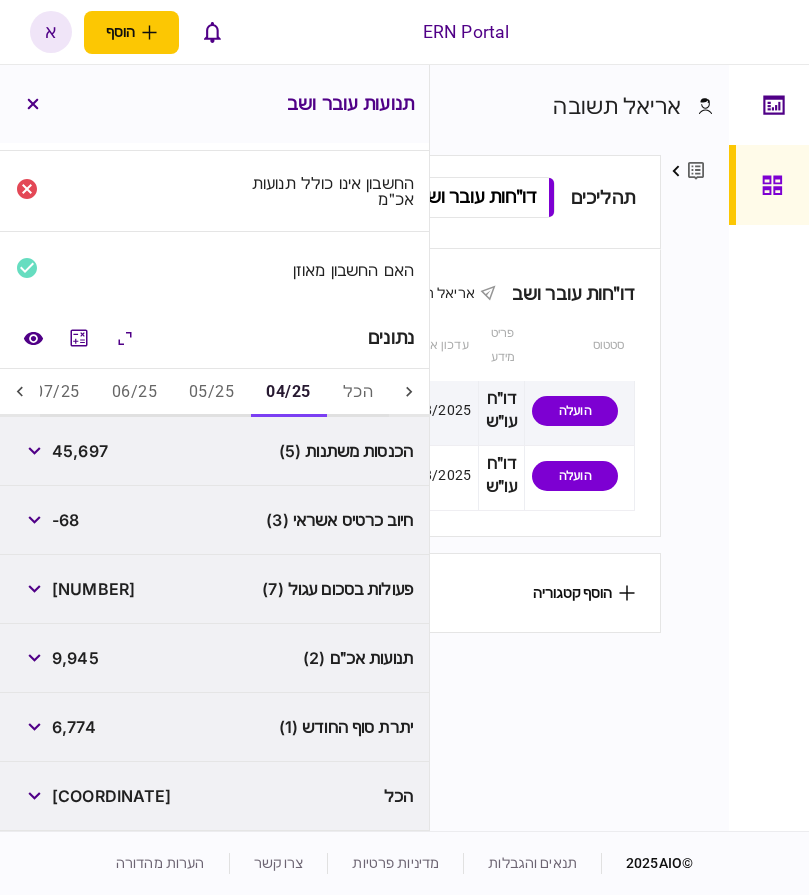 click on "6,774" at bounding box center [74, 727] 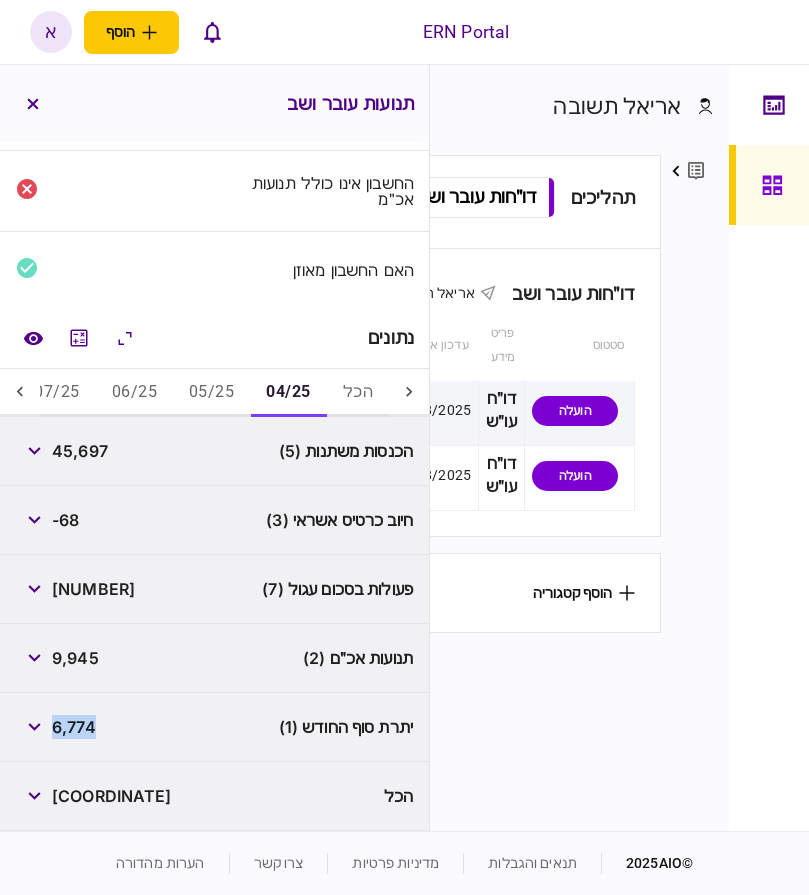copy on "6,774" 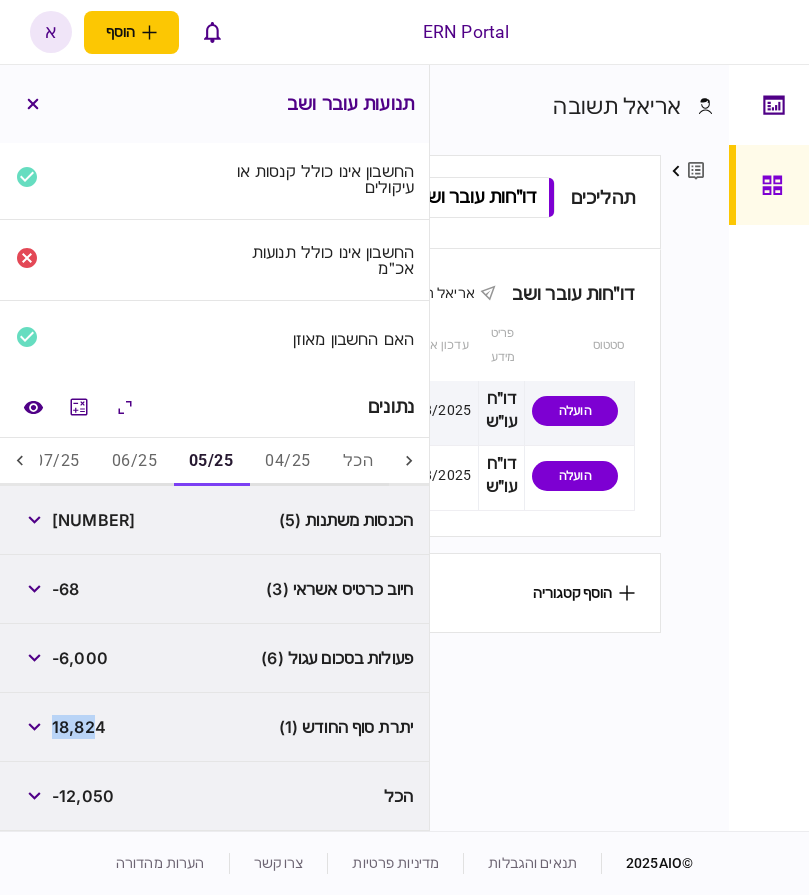 scroll, scrollTop: 65, scrollLeft: 0, axis: vertical 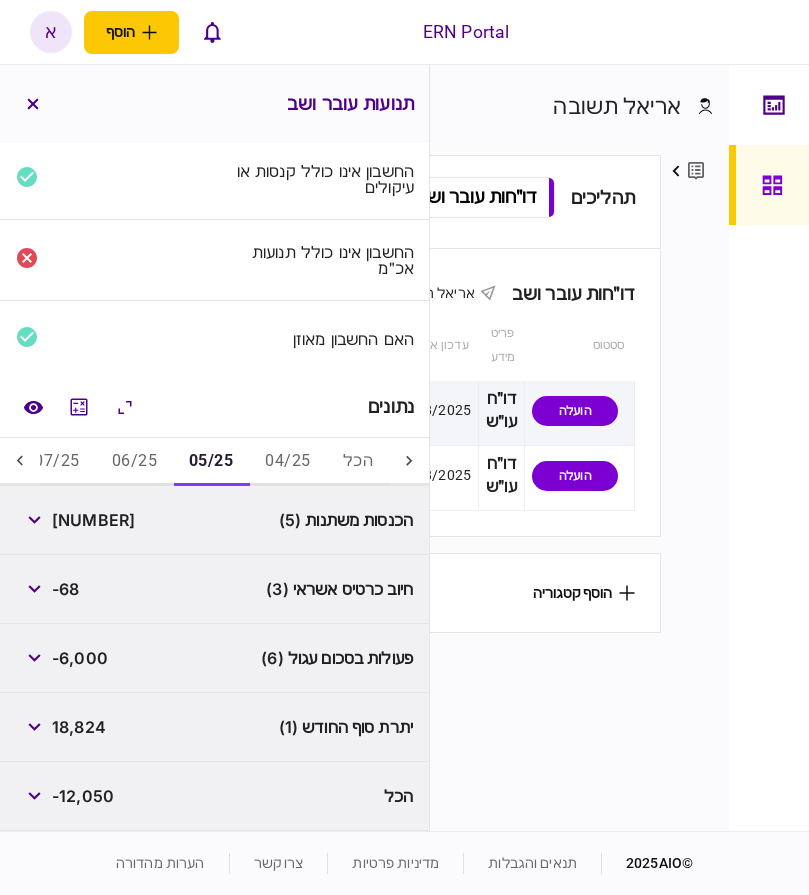type 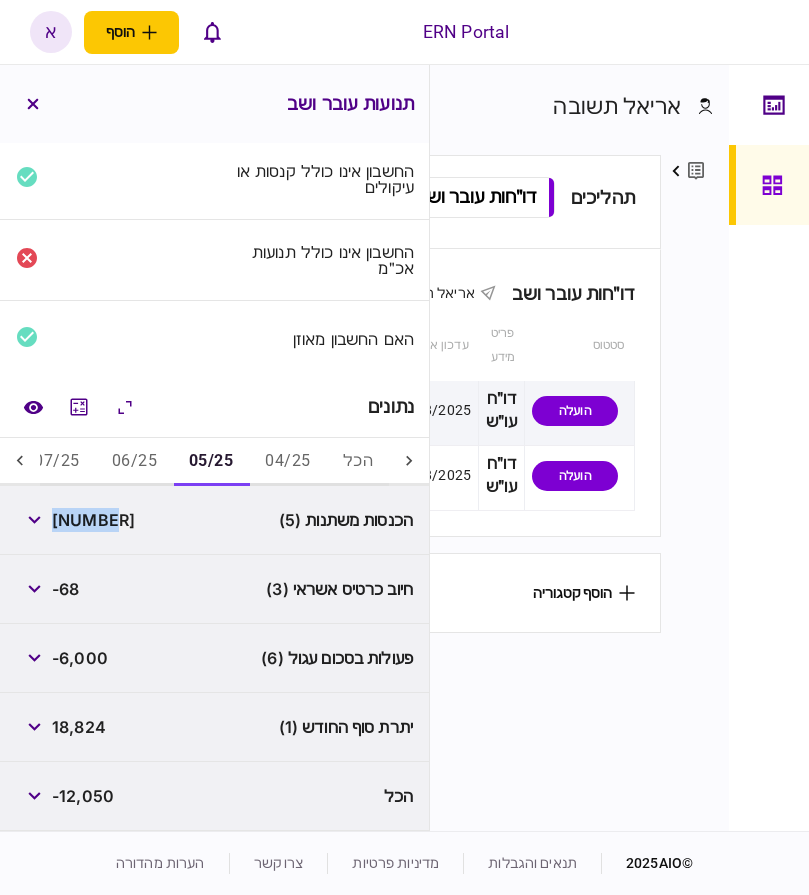 click on "[NUMBER]" at bounding box center (93, 520) 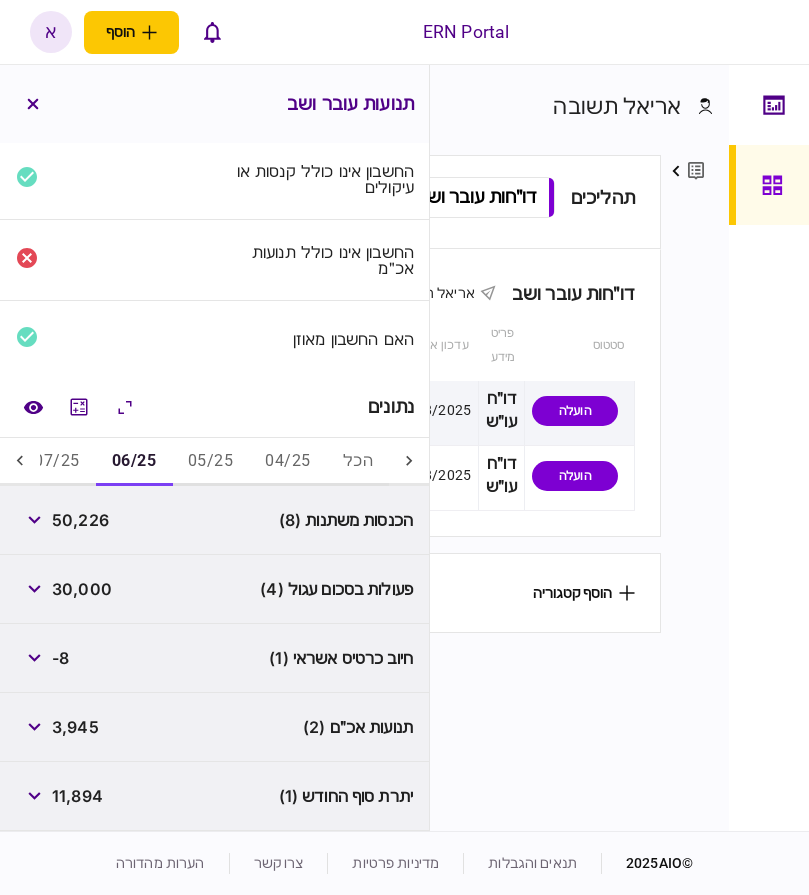 click on "50,226" at bounding box center [62, 520] 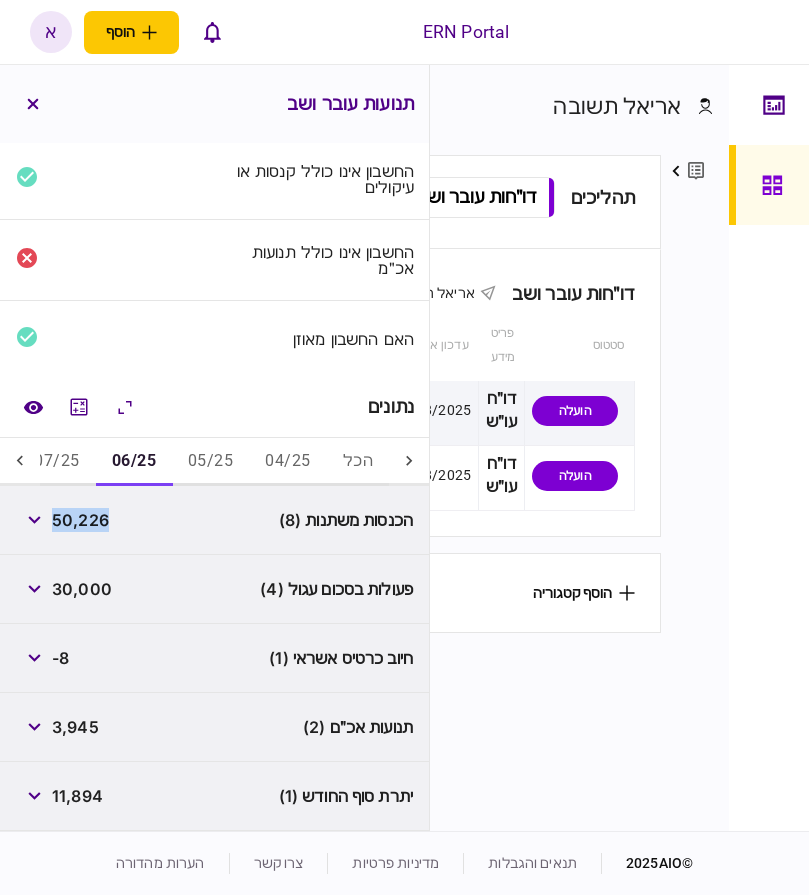 click on "50,226" at bounding box center [80, 520] 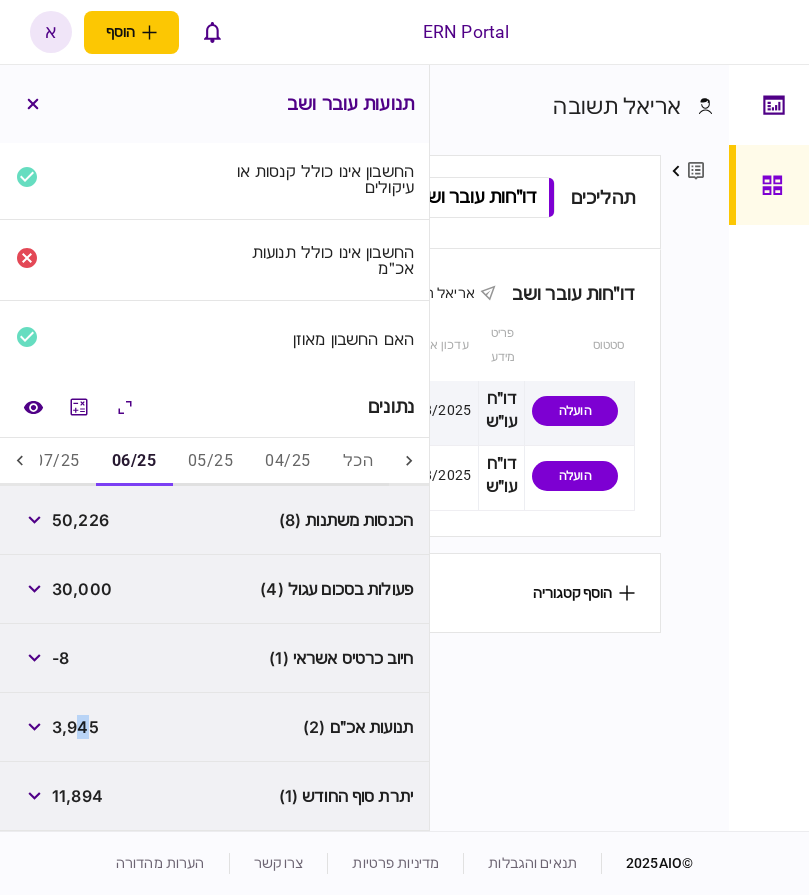 click on "3,945" at bounding box center (75, 727) 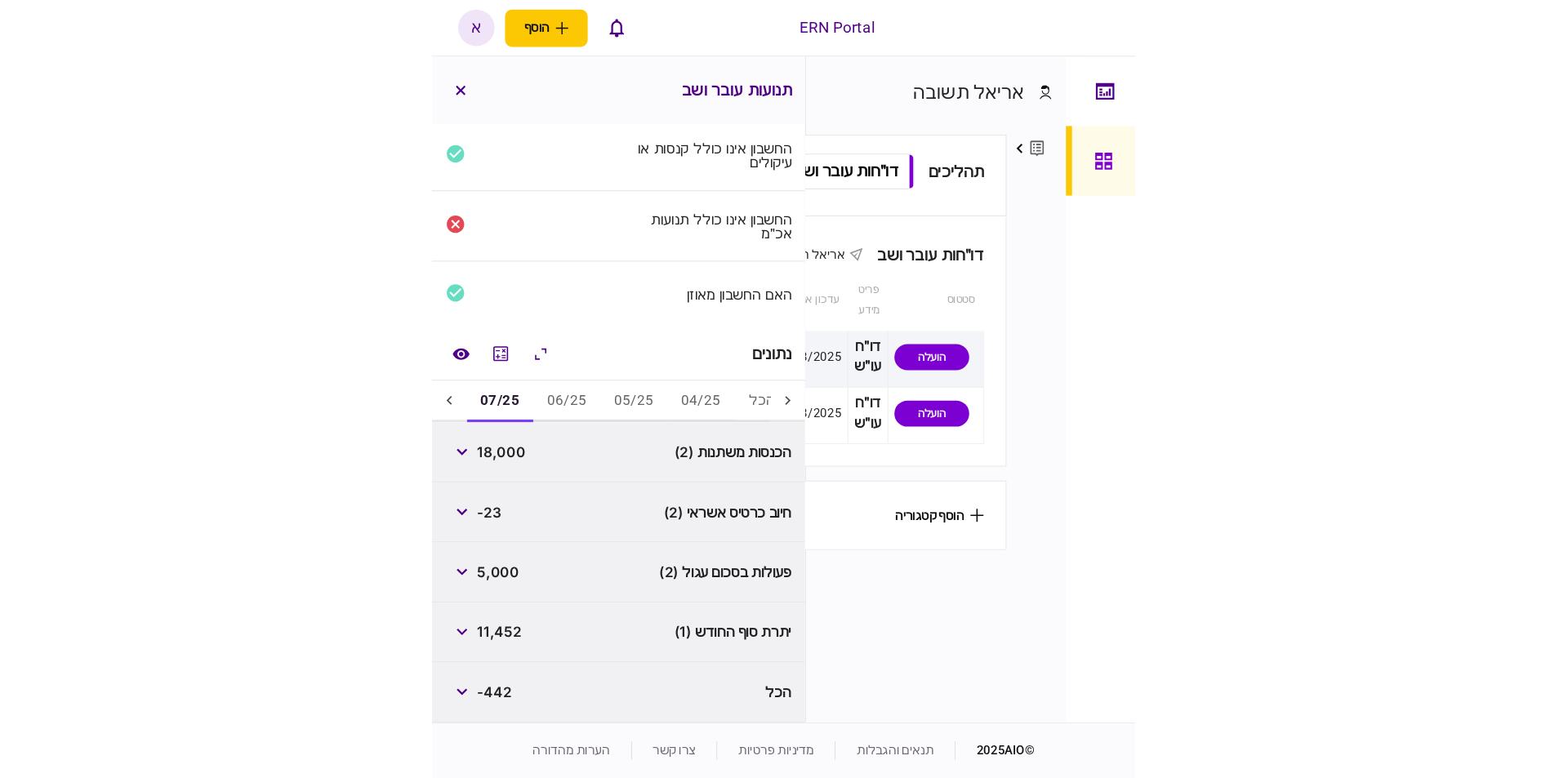 scroll, scrollTop: 0, scrollLeft: -17, axis: horizontal 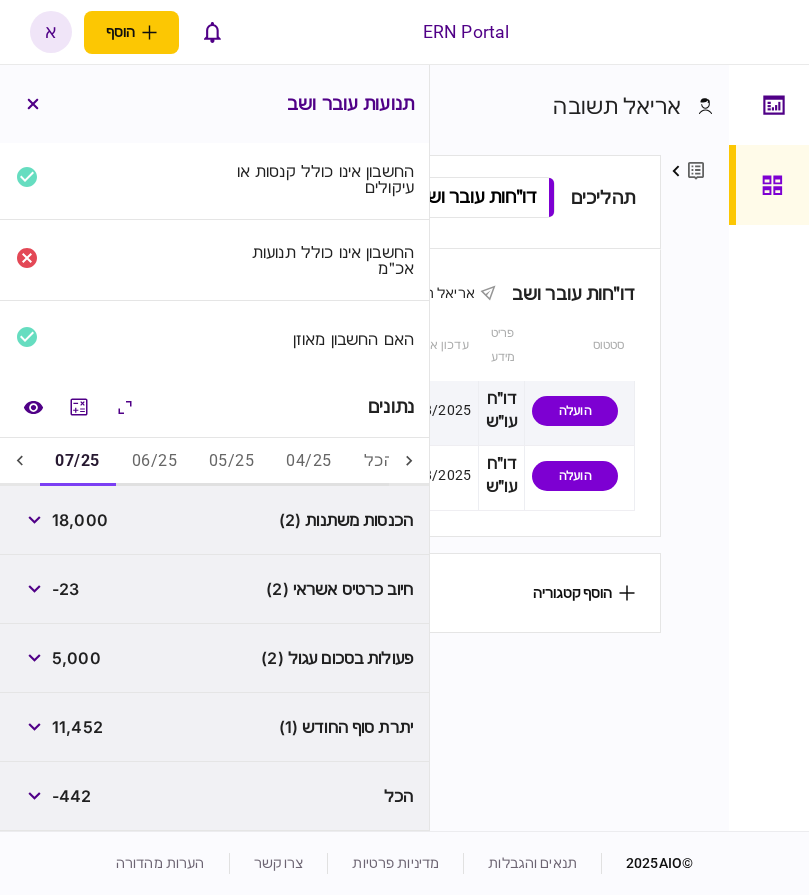 click on "18,000" at bounding box center [80, 520] 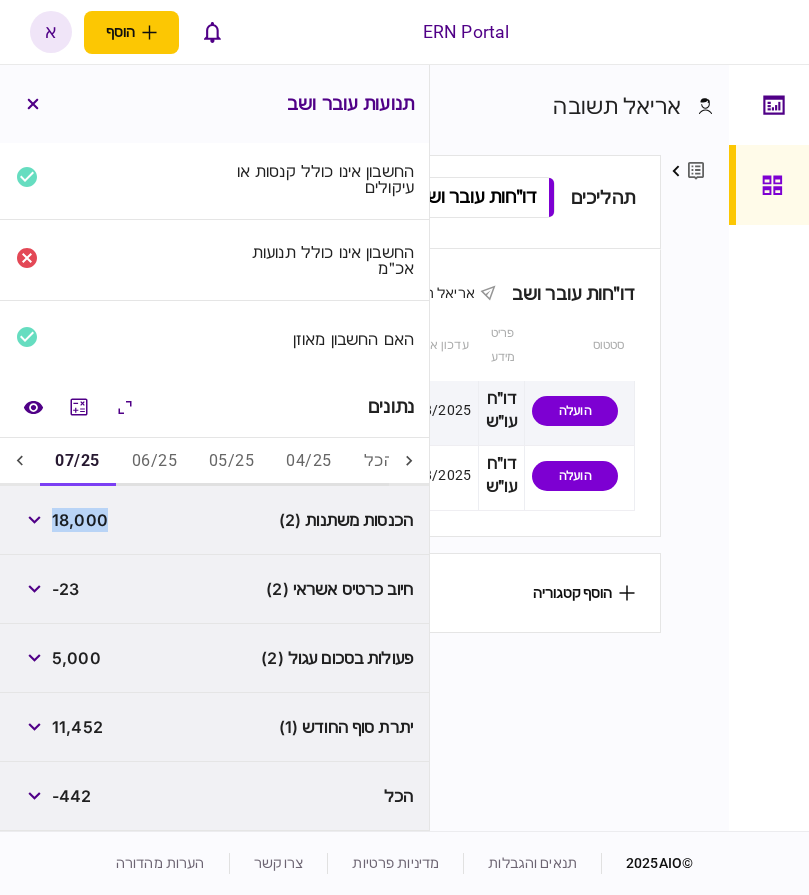 copy on "18,000" 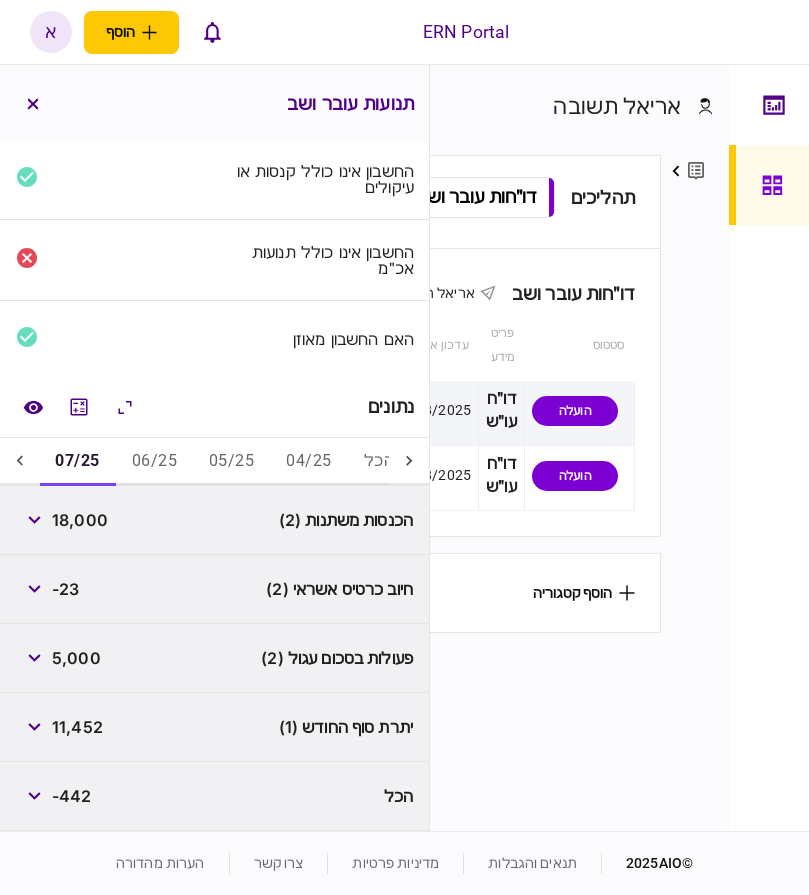 click on "11,452" at bounding box center (77, 727) 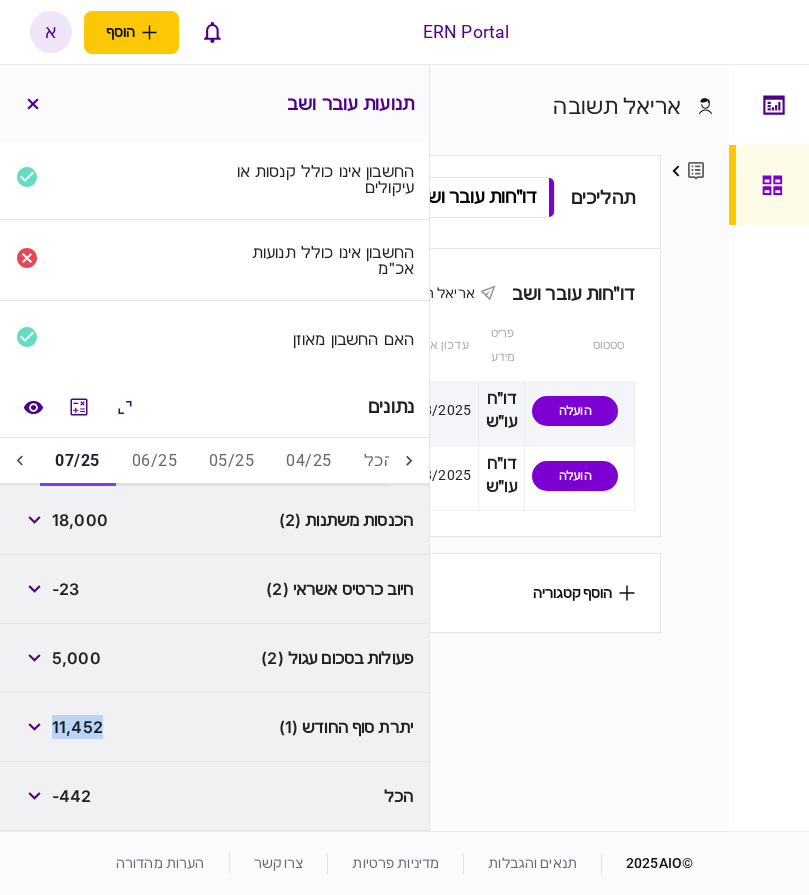 copy on "11,452" 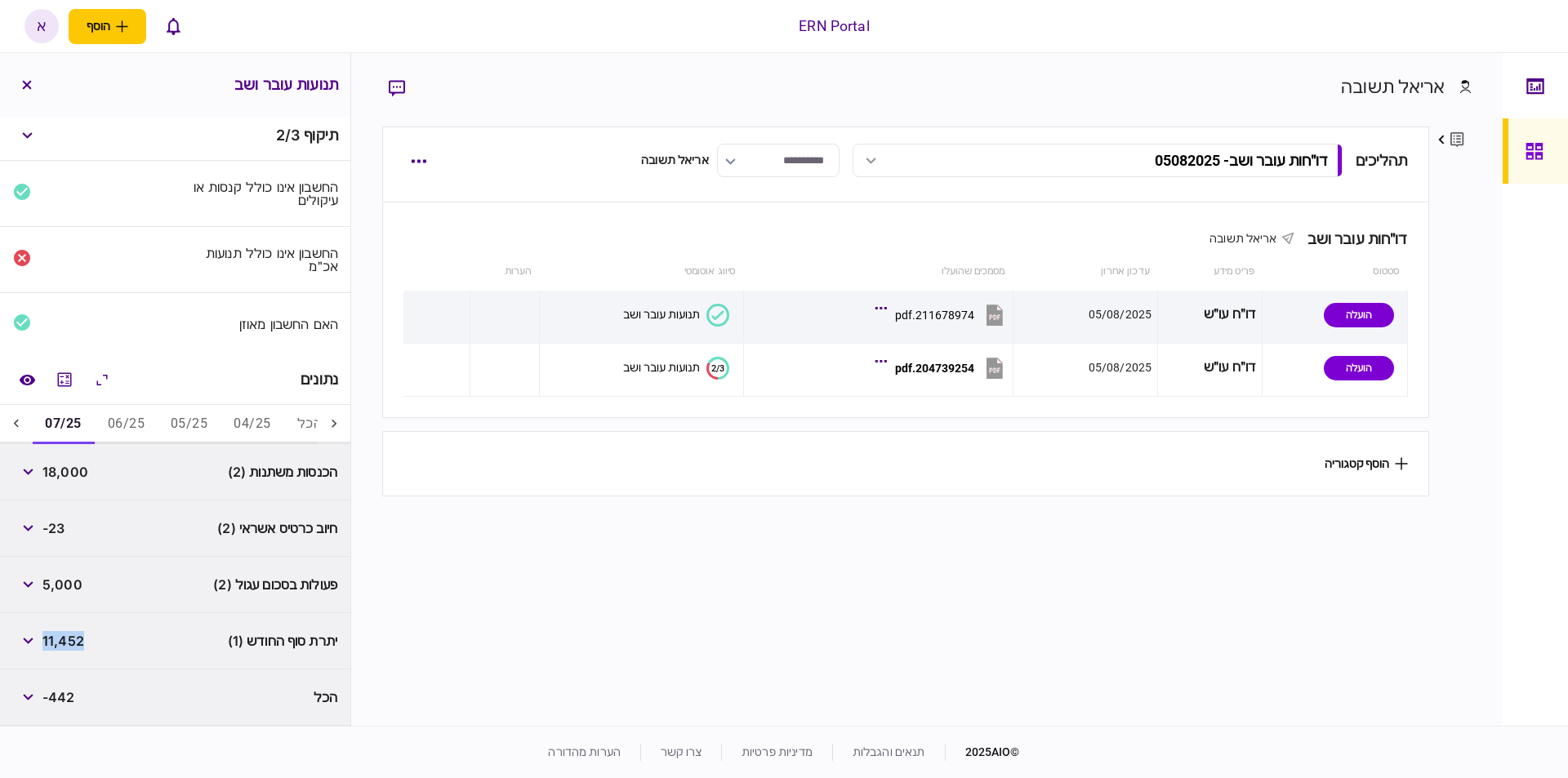 scroll, scrollTop: 6, scrollLeft: 0, axis: vertical 